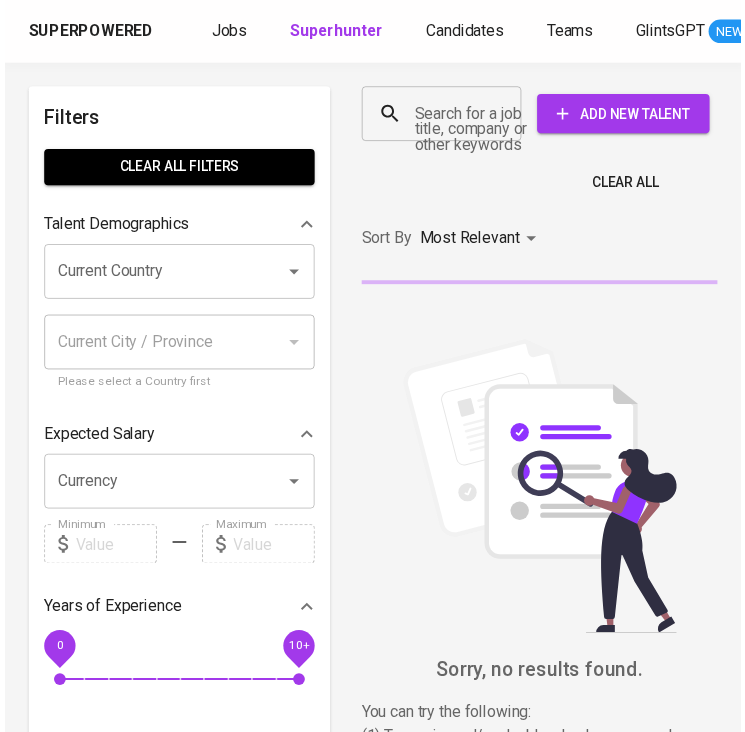 scroll, scrollTop: 0, scrollLeft: 0, axis: both 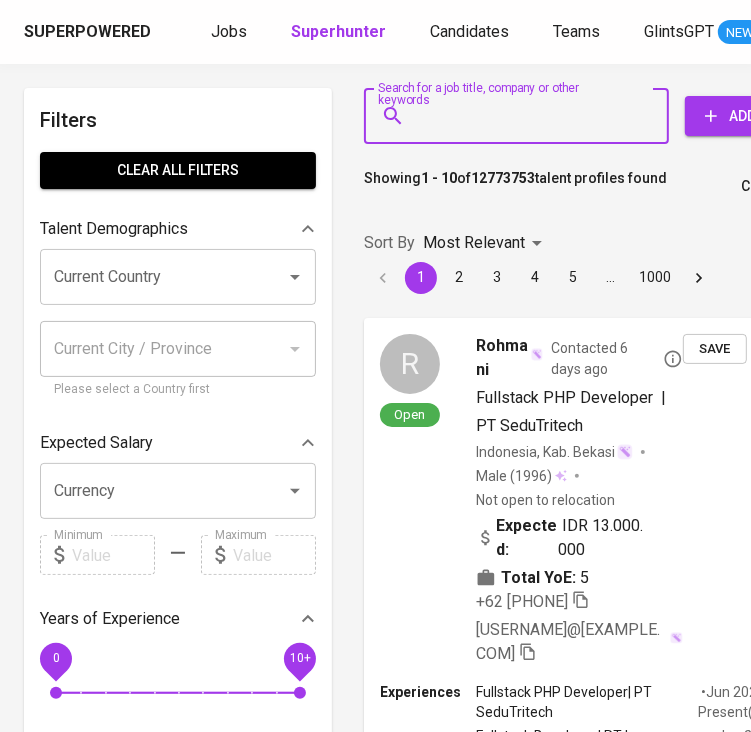 click on "Search for a job title, company or other keywords" at bounding box center (521, 116) 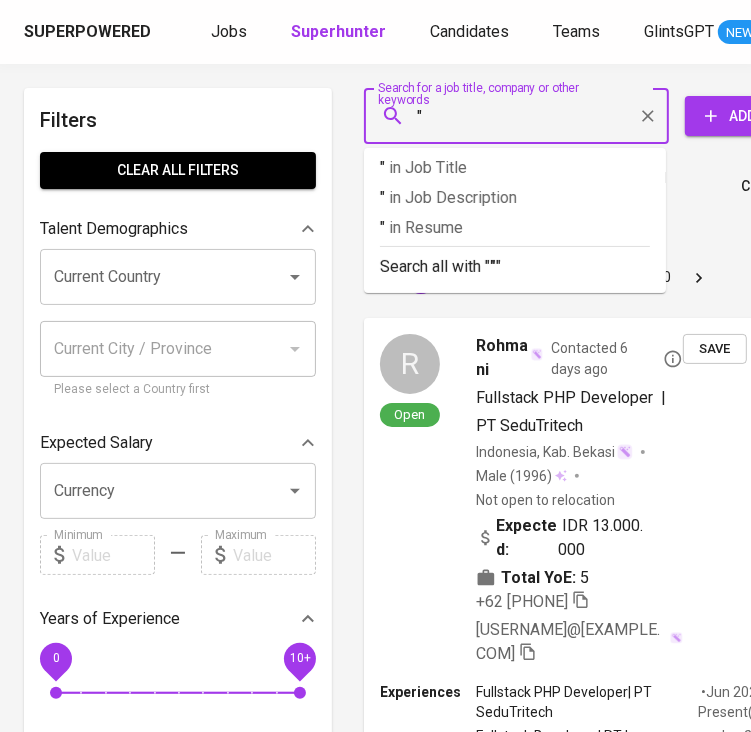 paste on "Dail Faisar" 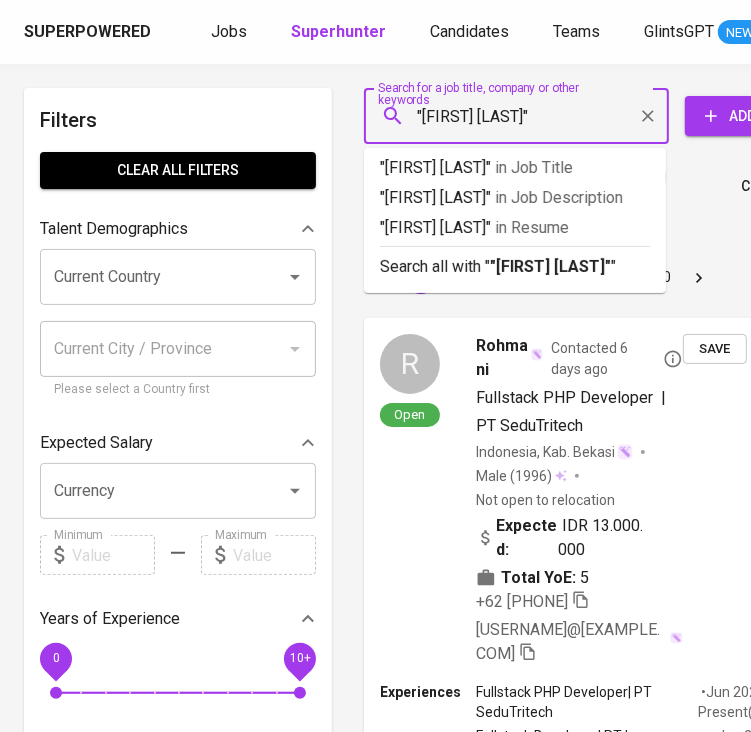 type on ""[FIRST] [LAST]"" 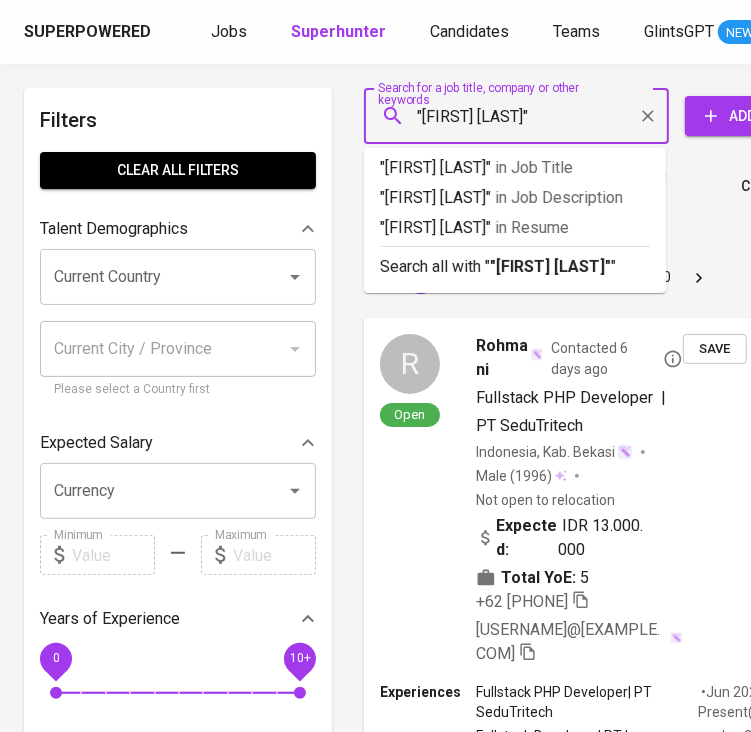 type 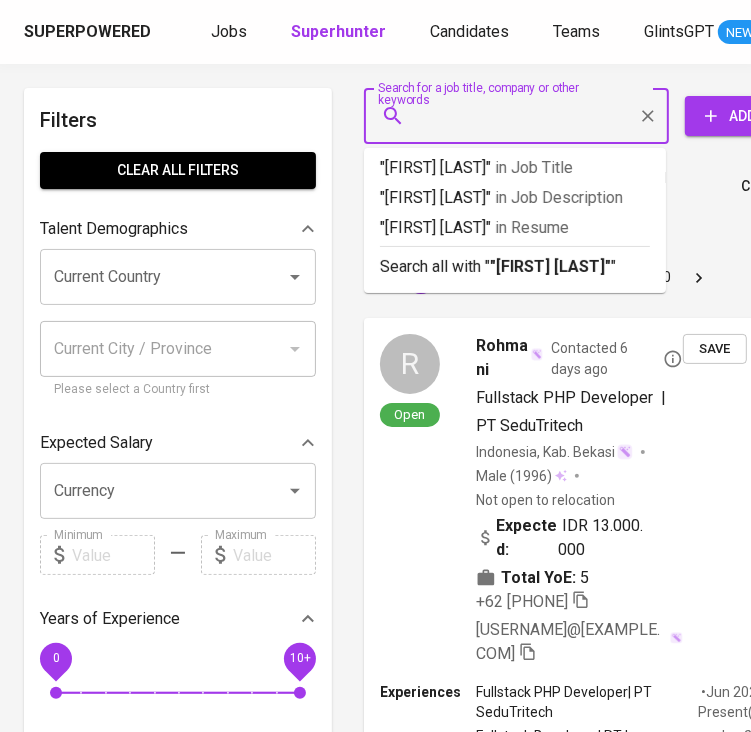 click on "Showing 1 - 10 of 12773753 talent profiles found Clear All" at bounding box center [616, 180] 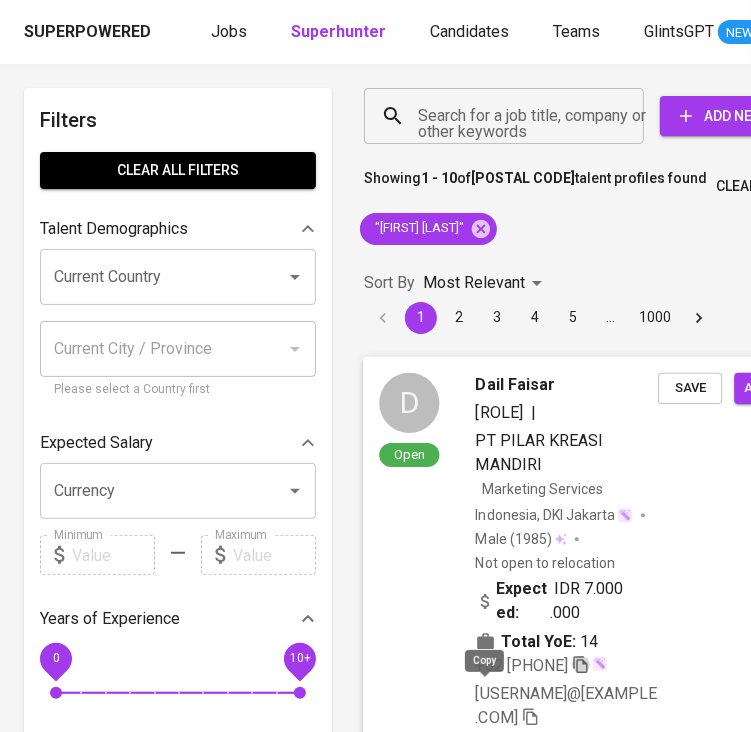 click 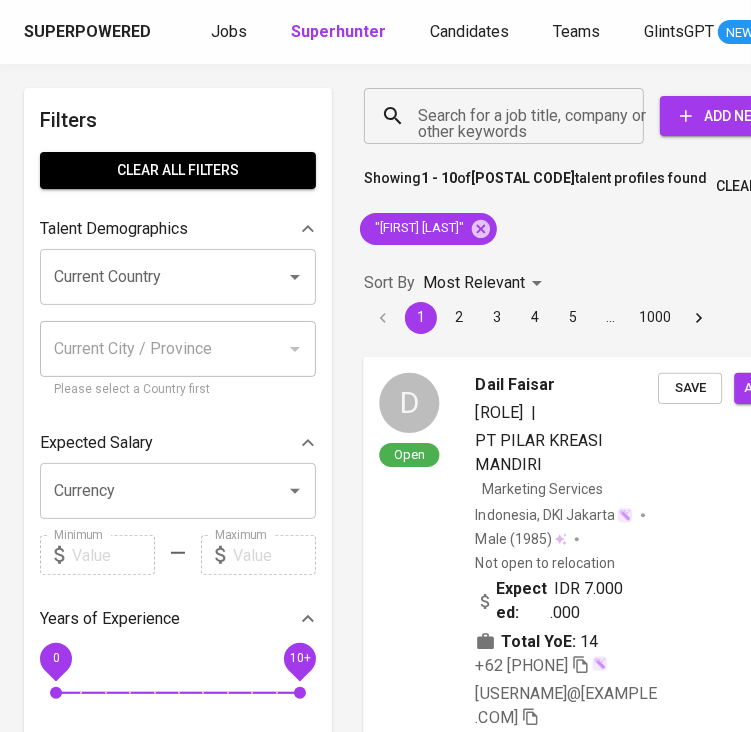 type 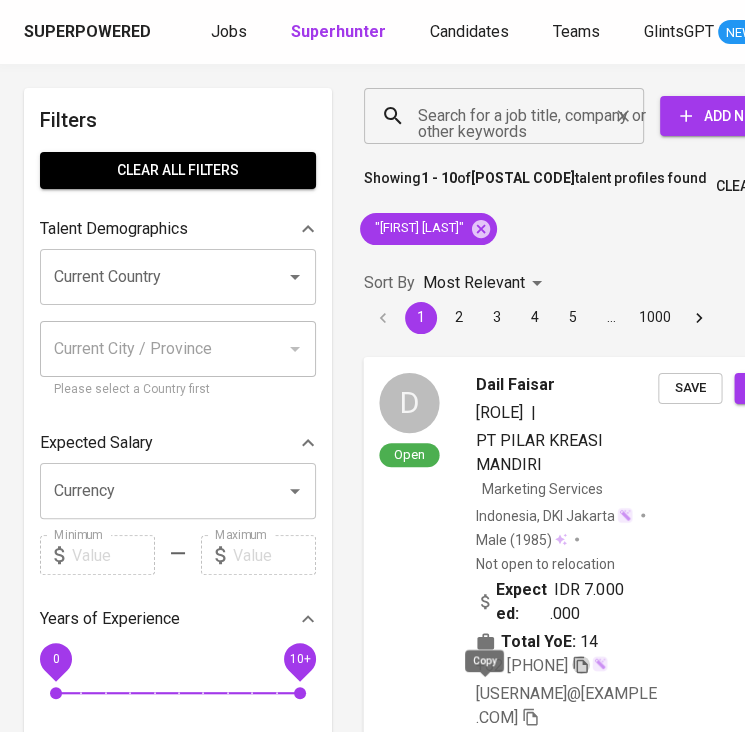 click on "Search for a job title, company or other keywords" at bounding box center (504, 116) 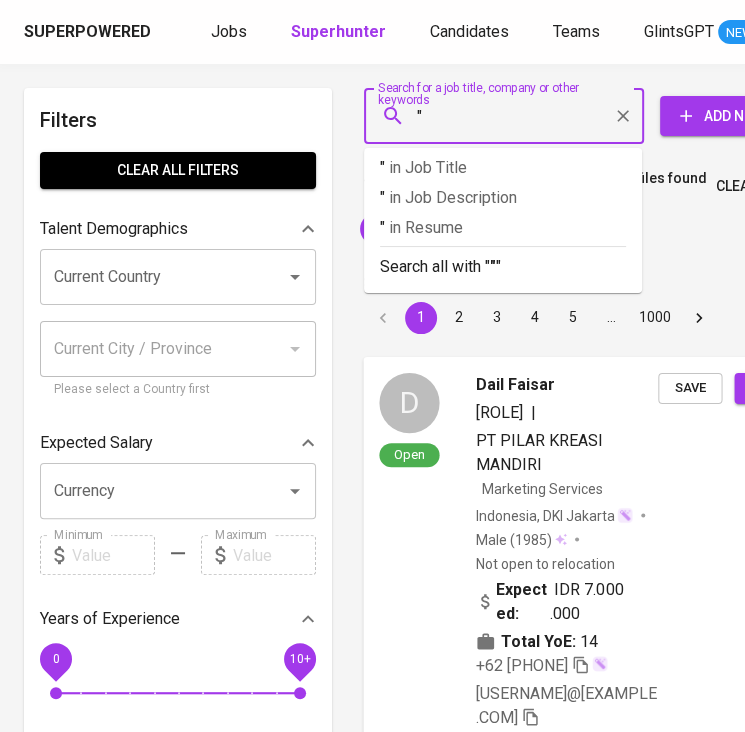 paste on "Angelica Stella" 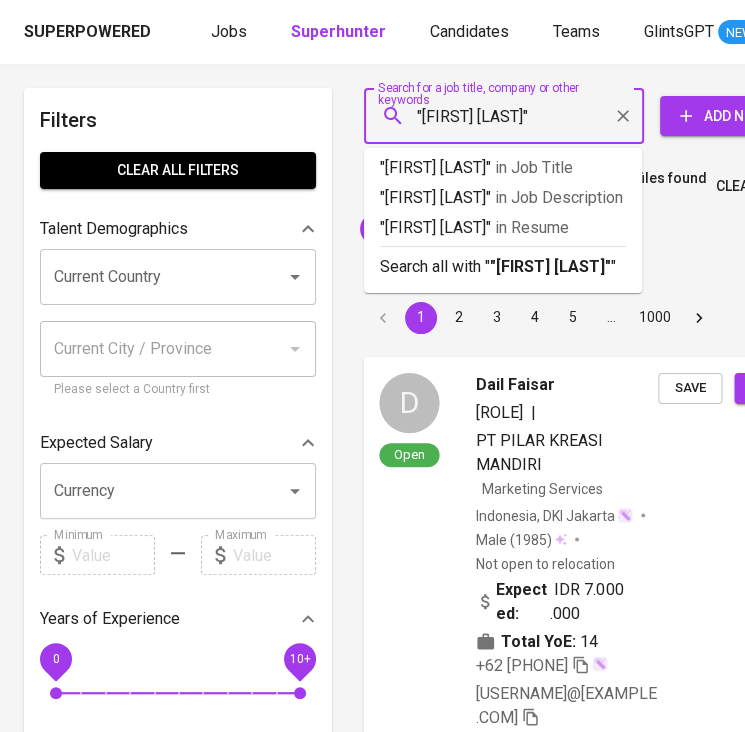 type on ""Angelica Stella"" 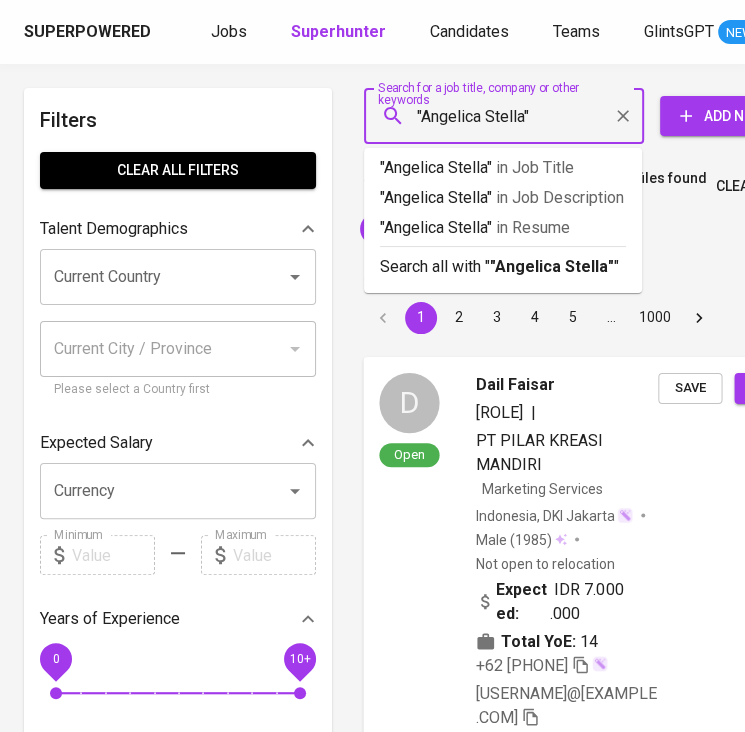 type 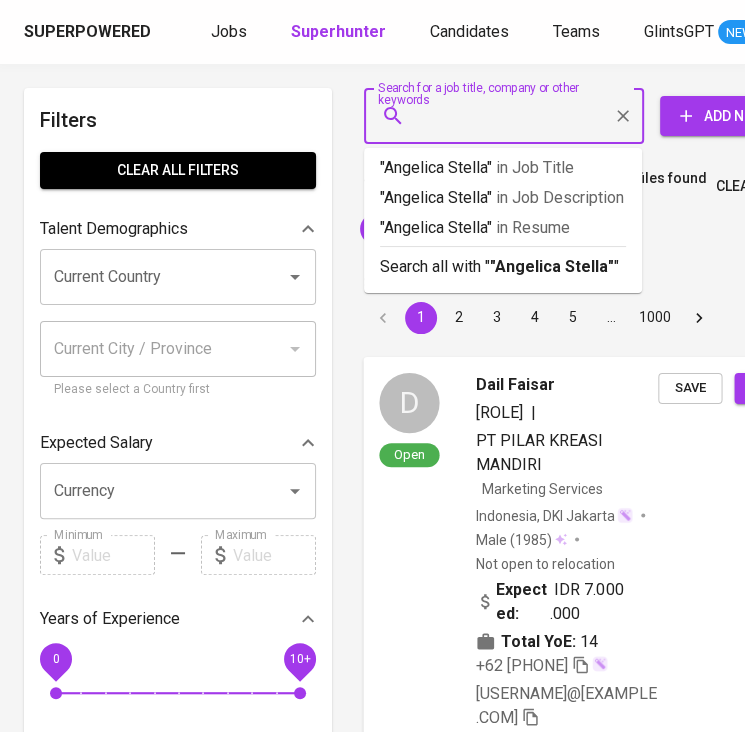 click on "Showing  1 - 10  of  23765  talent profiles found Clear All   "Dail Faisar" Sort By Most Relevant MOST_RELEVANT 1 2 3 4 5 … 1000 D Open Dail Faisar SUPERVISI HR &nbsp; | PT PILAR KREASI MANDIRI Marketing Services Indonesia, [CITY] Male   (1985) Not open to relocation Expected:   IDR 7.000.000 Total YoE:   14 +62 819-9233-6632   dailfaisar@gmail.com   Save Add to job Experiences SUPERVISI HR &nbsp; | PT PILAR KREASI MANDIRI   &nbsp; •   [MONTH] [YEAR] - [MONTH] [YEAR]  ( 5  years ) INVESTOR RELATION &nbsp; | PT IBNU AUF GLOBAL INVESTAMA   &nbsp; •   [MONTH] [YEAR] - [MONTH] [YEAR]  ( 3  years ) HUMAN RESOURCE (HR) & GENERAL AFFAIR (GA) &nbsp; | PT BANK MEGA Tbk   &nbsp; •   [MONTH] [YEAR] - [MONTH] [YEAR]  ( 3  years ) +5  more ... Skills Marketing Communications Marketing Writing Negotiation Business Development +13 Resume Uploaded on [DATE] this profile contains  AI-generated  contents Danil Siauw Supervisor FitOut & Asset Value Creation" at bounding box center (604, 3845) 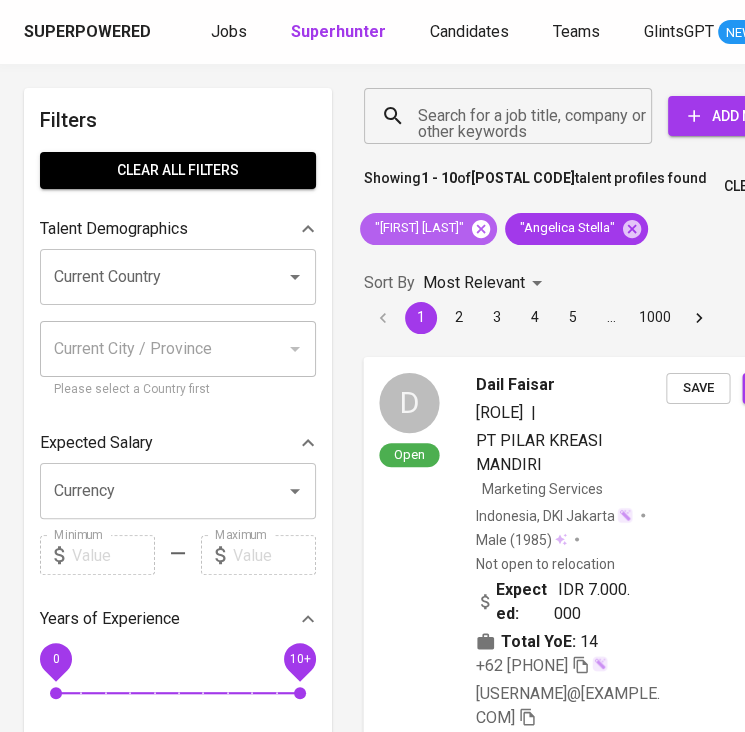 click 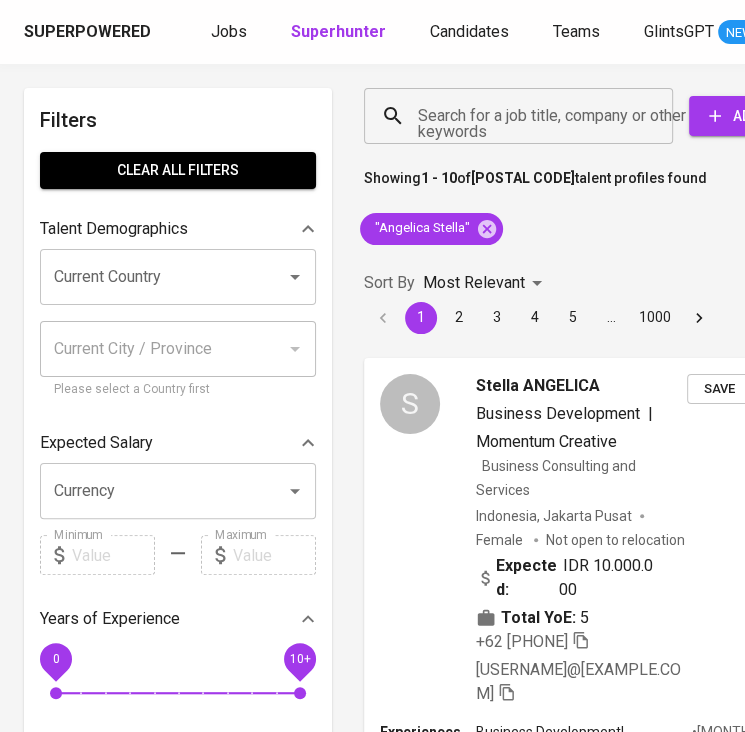 scroll, scrollTop: 0, scrollLeft: 0, axis: both 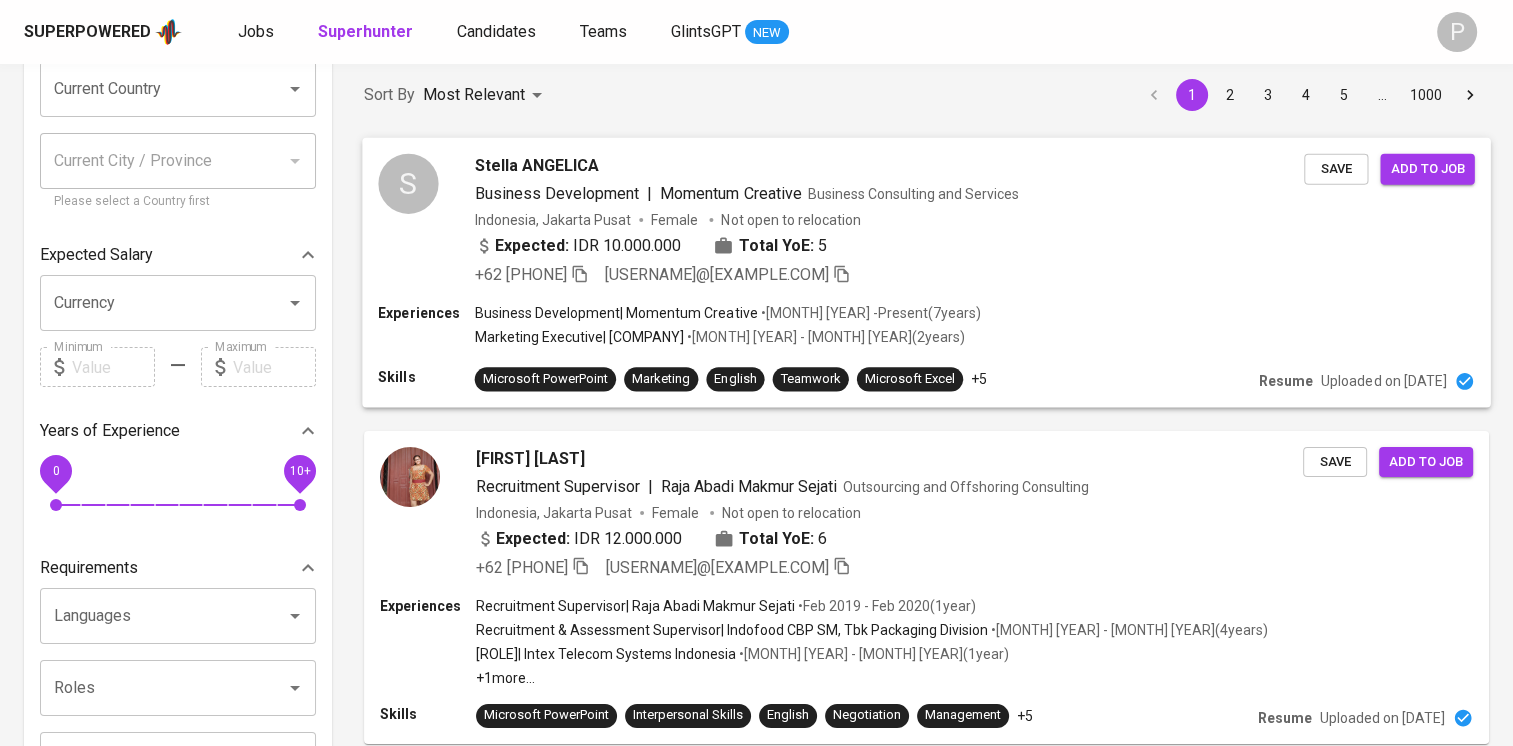 click on "Business Consulting and Services" at bounding box center [914, 193] 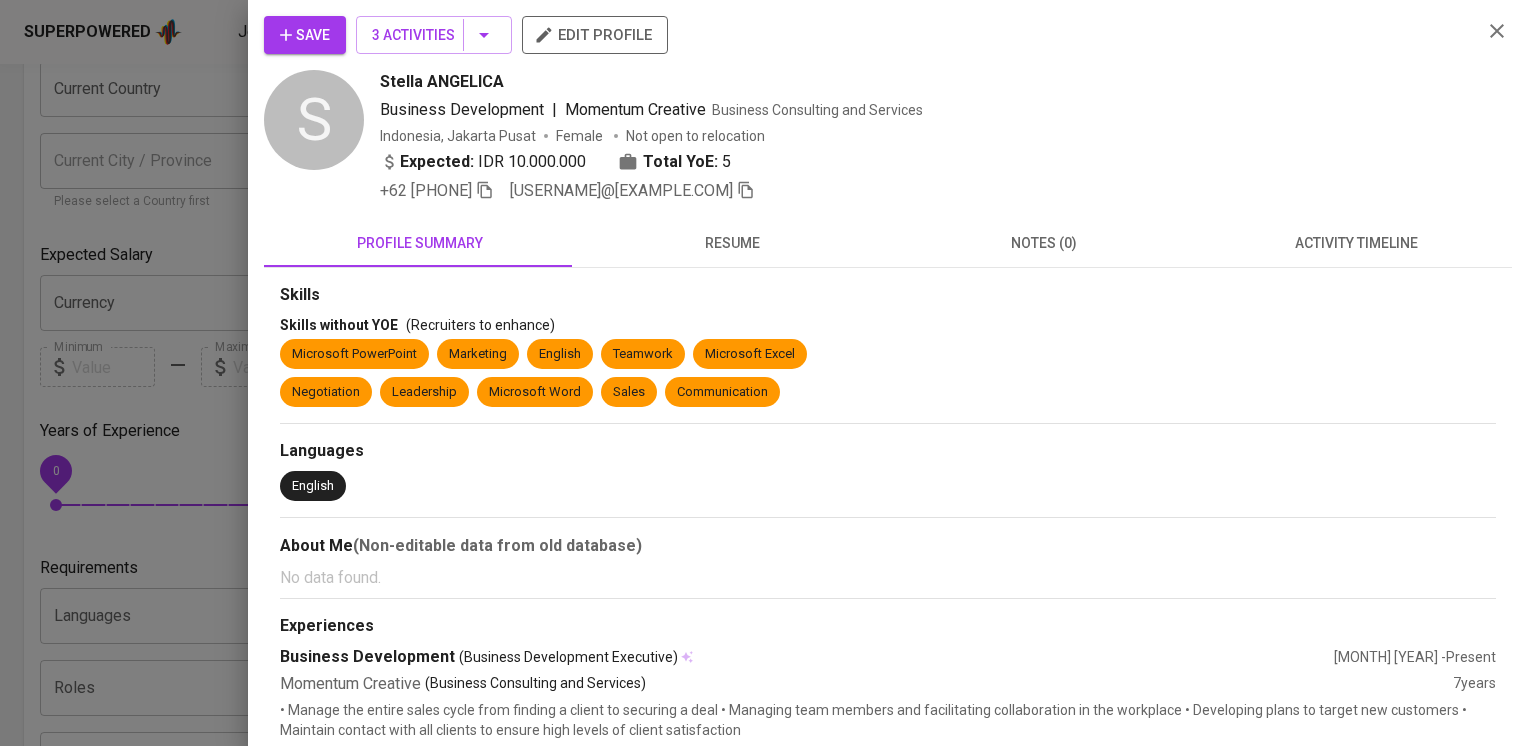 scroll, scrollTop: 365, scrollLeft: 0, axis: vertical 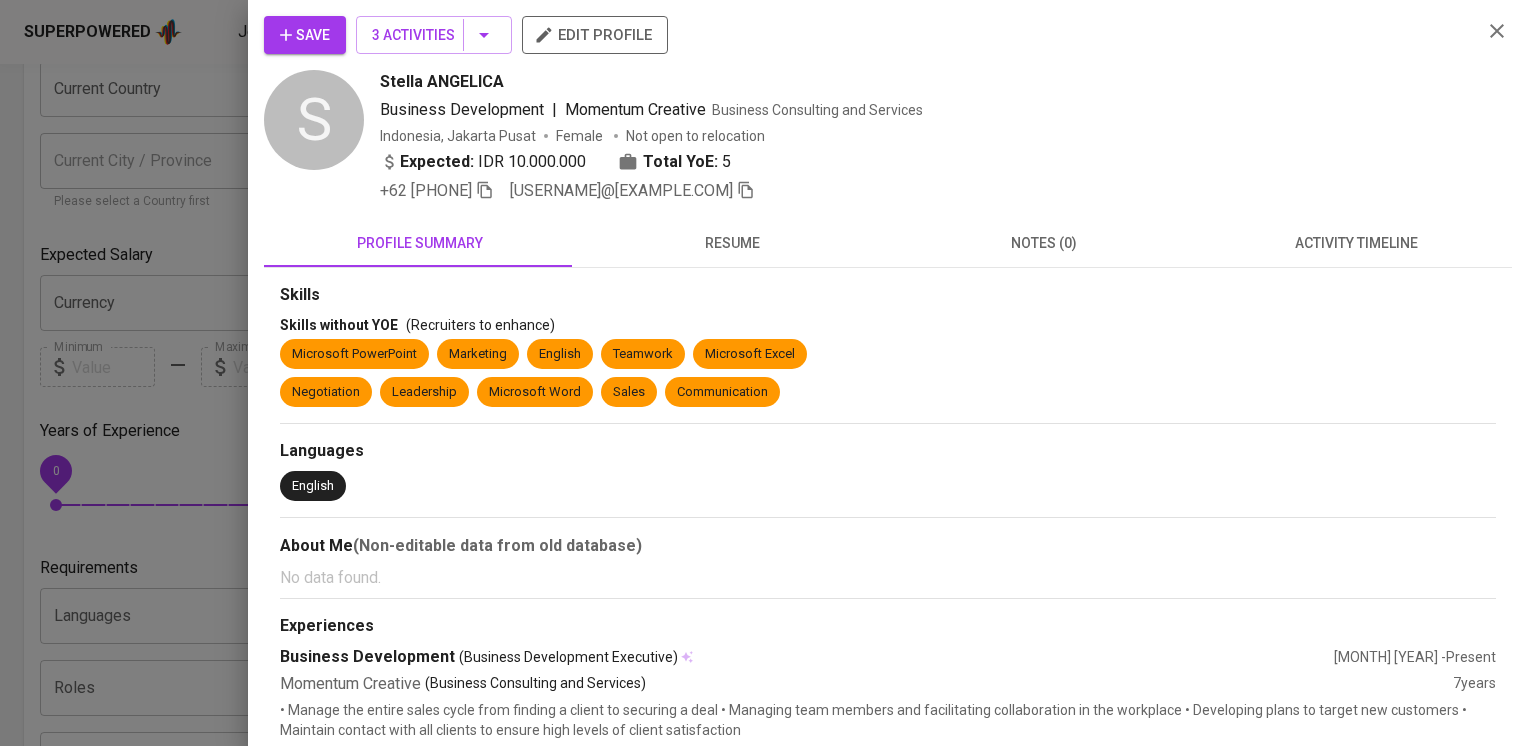 click on "resume" at bounding box center (732, 243) 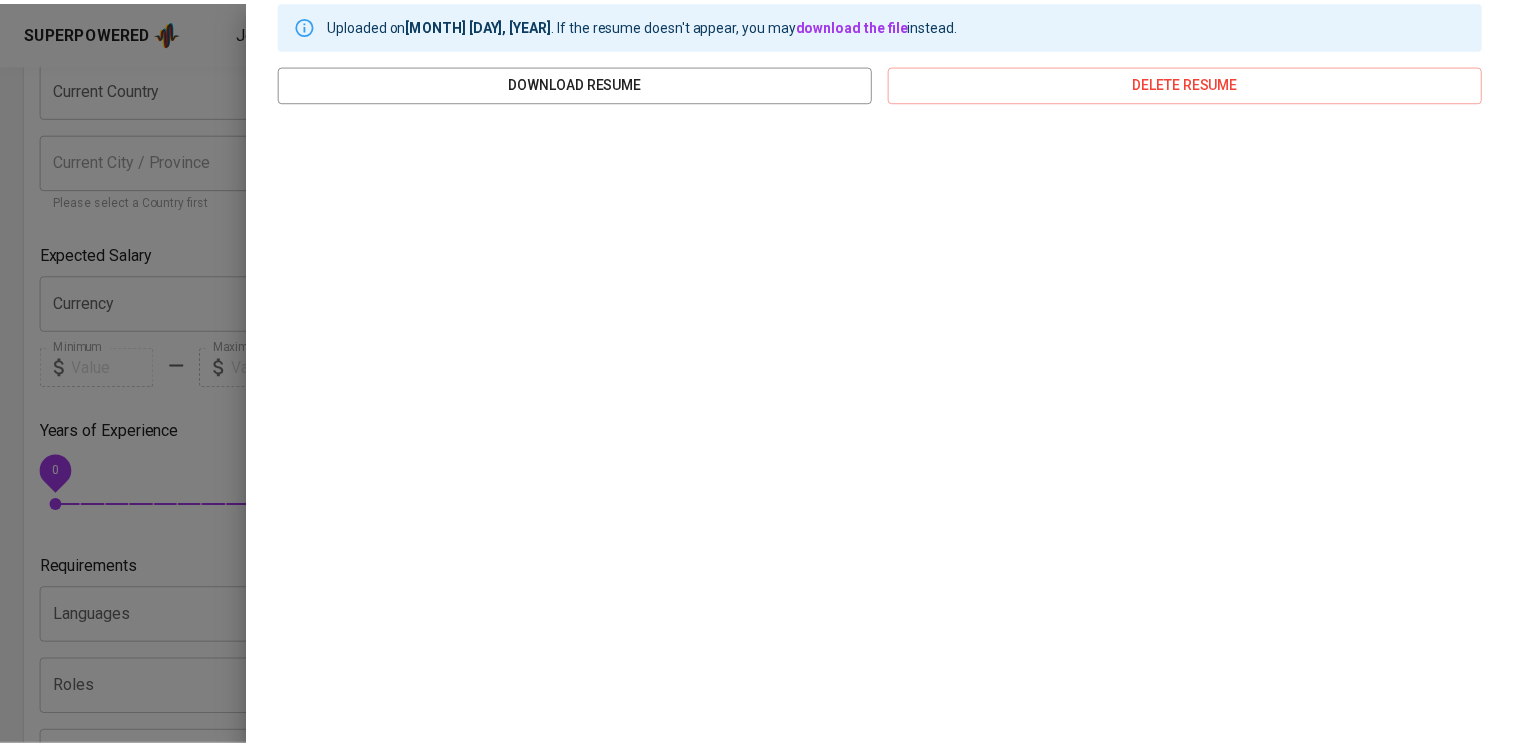 scroll, scrollTop: 0, scrollLeft: 0, axis: both 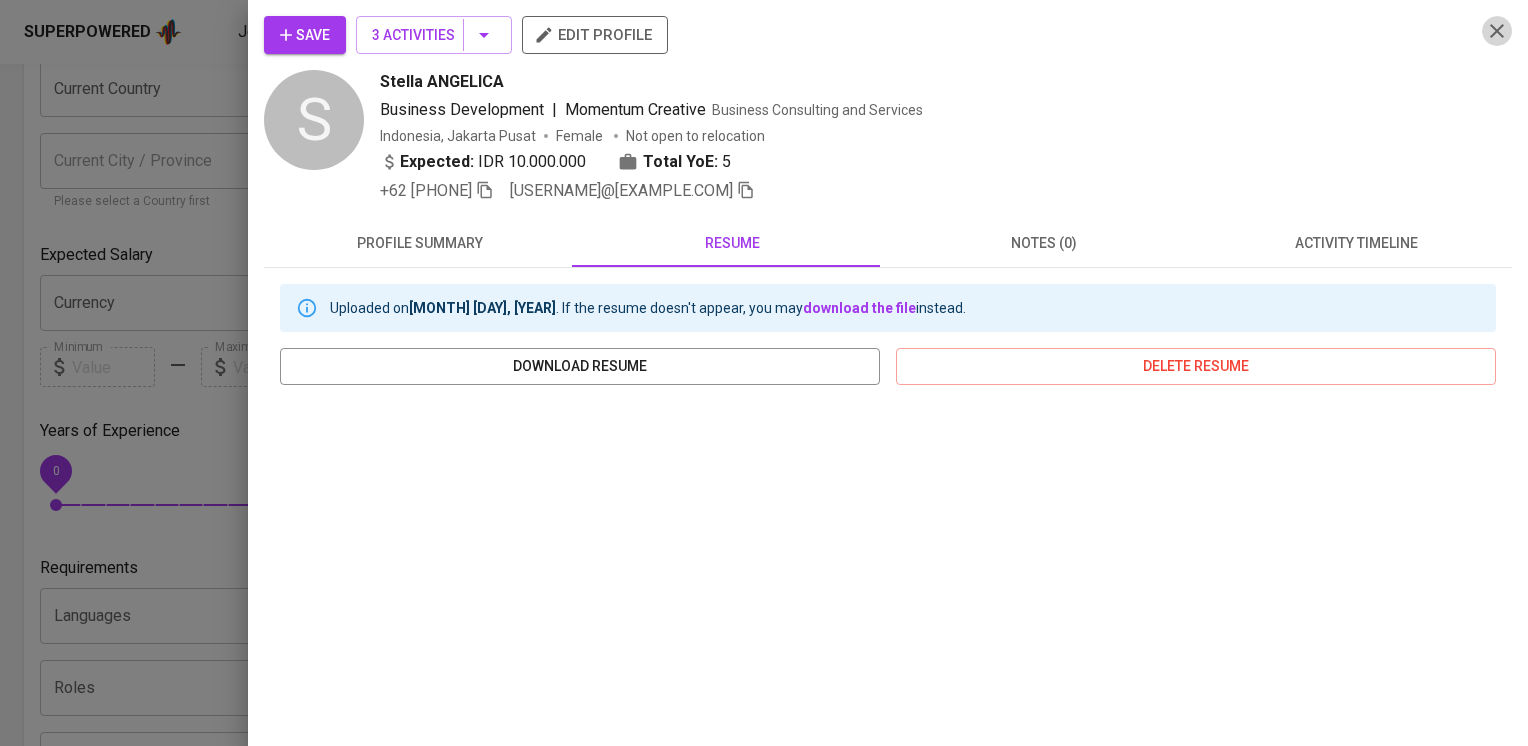 click 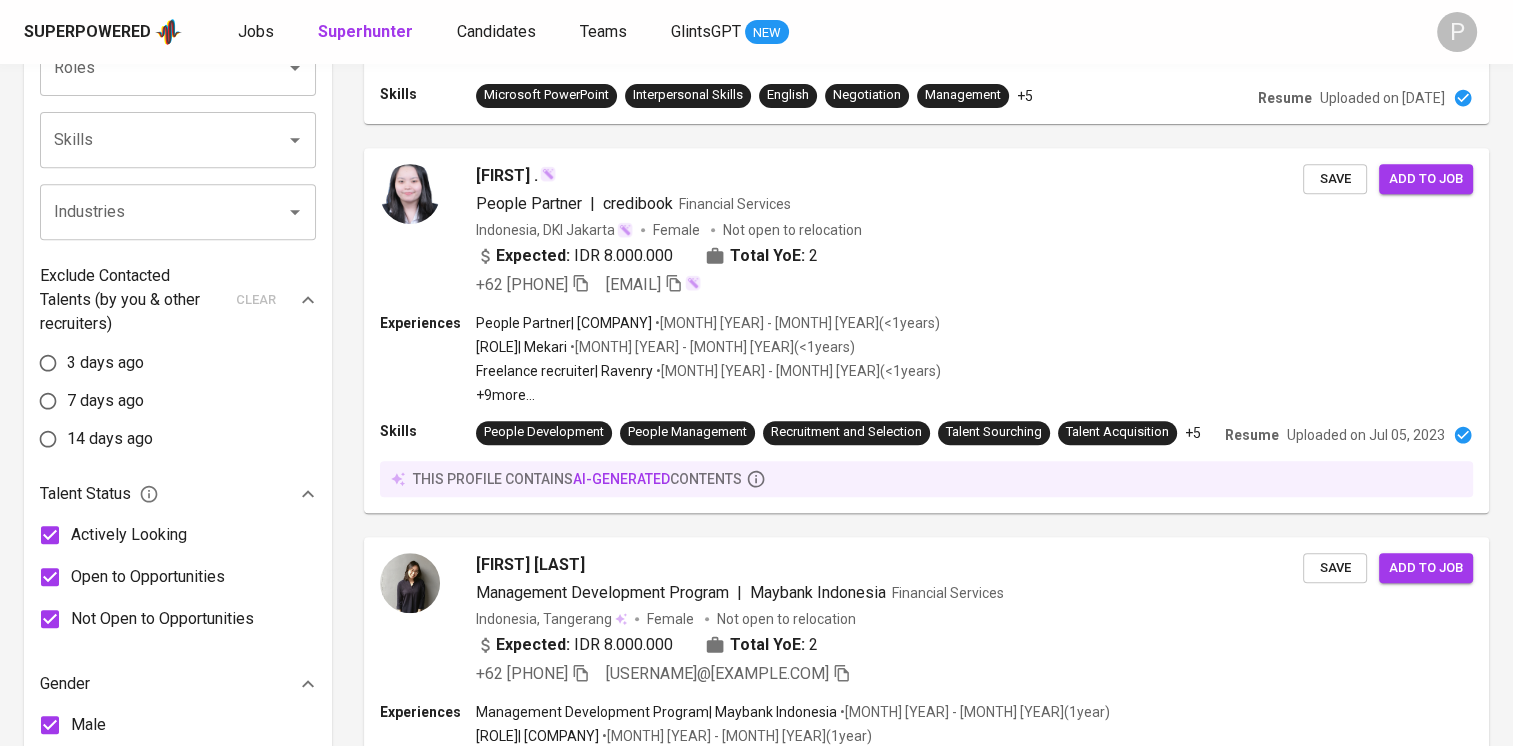 scroll, scrollTop: 780, scrollLeft: 0, axis: vertical 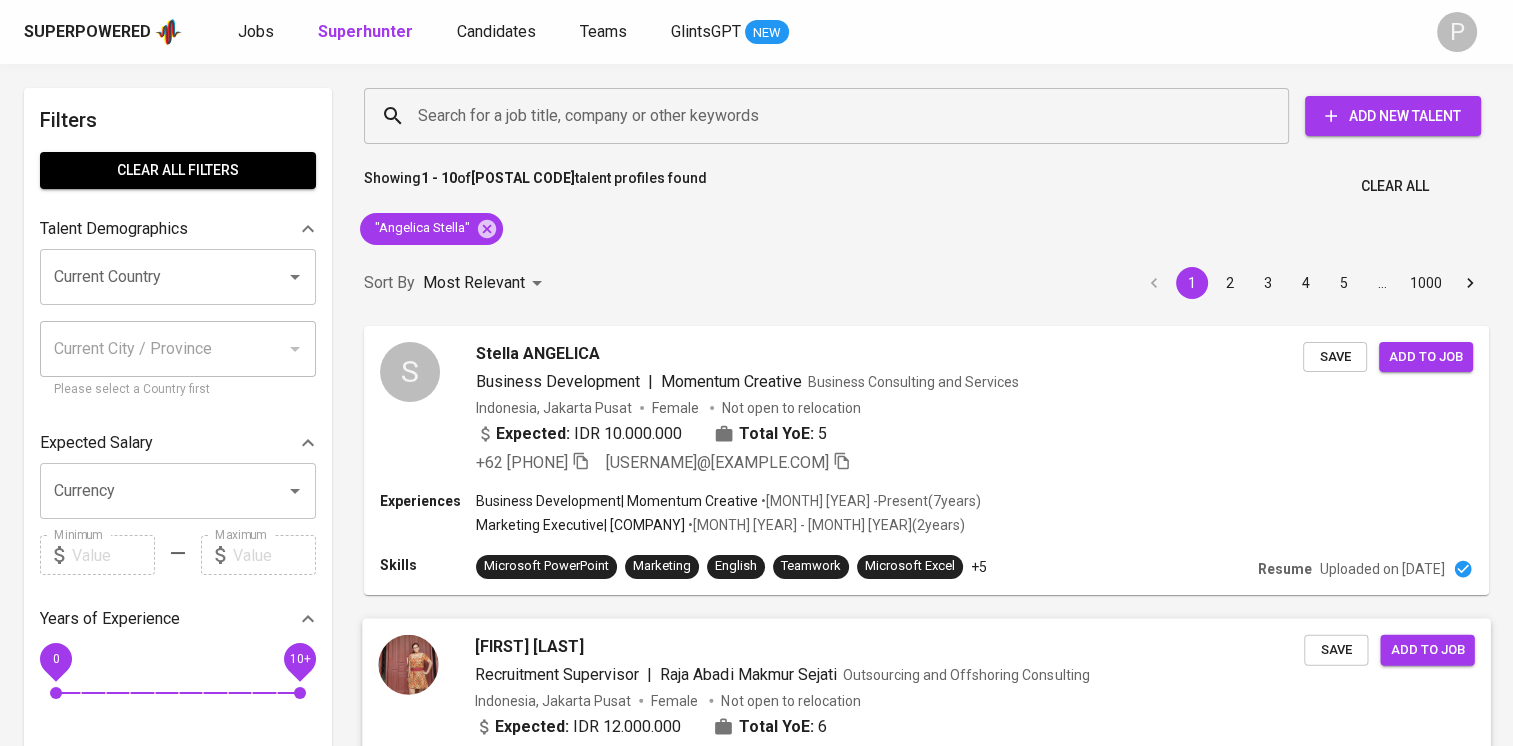 click on "Outsourcing and Offshoring Consulting" at bounding box center (966, 674) 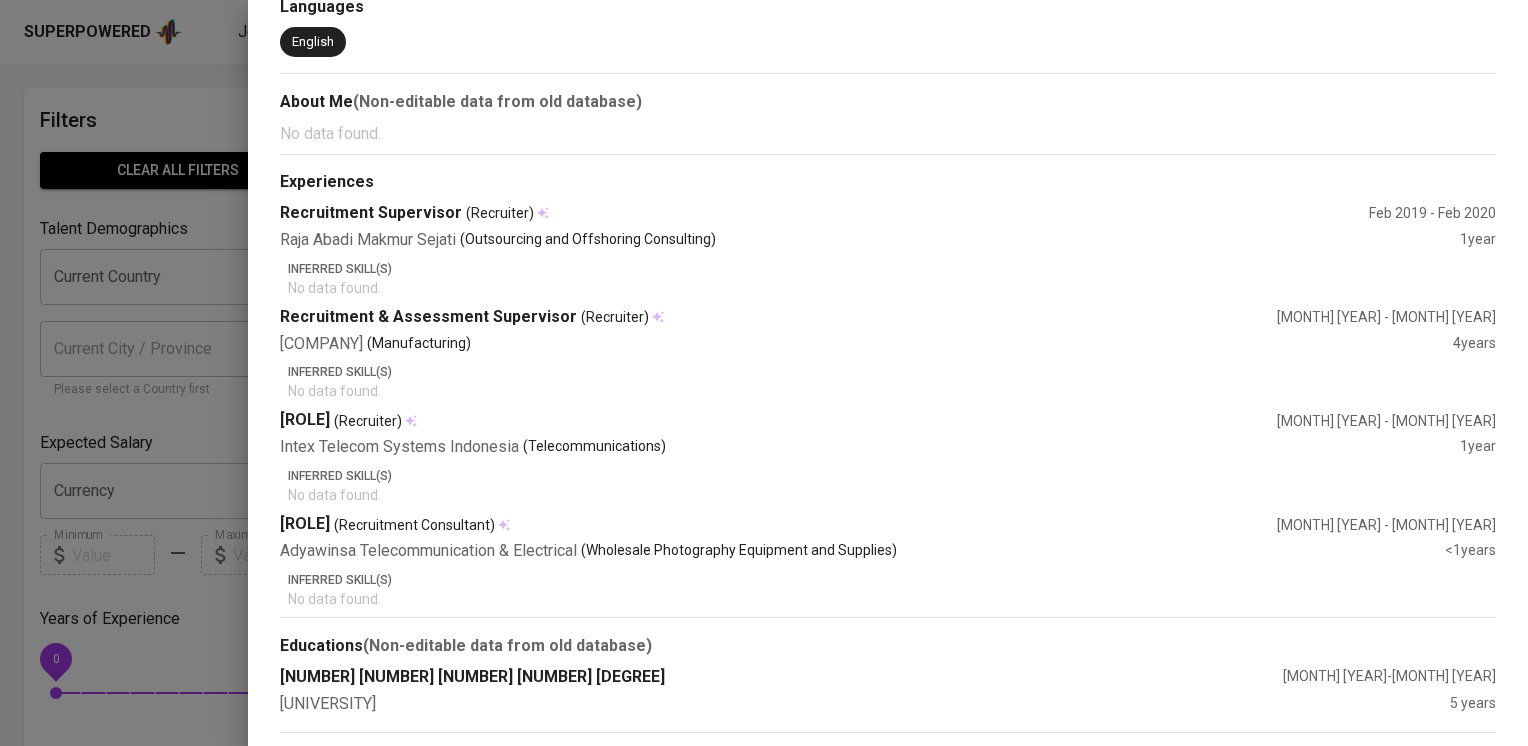 scroll, scrollTop: 0, scrollLeft: 0, axis: both 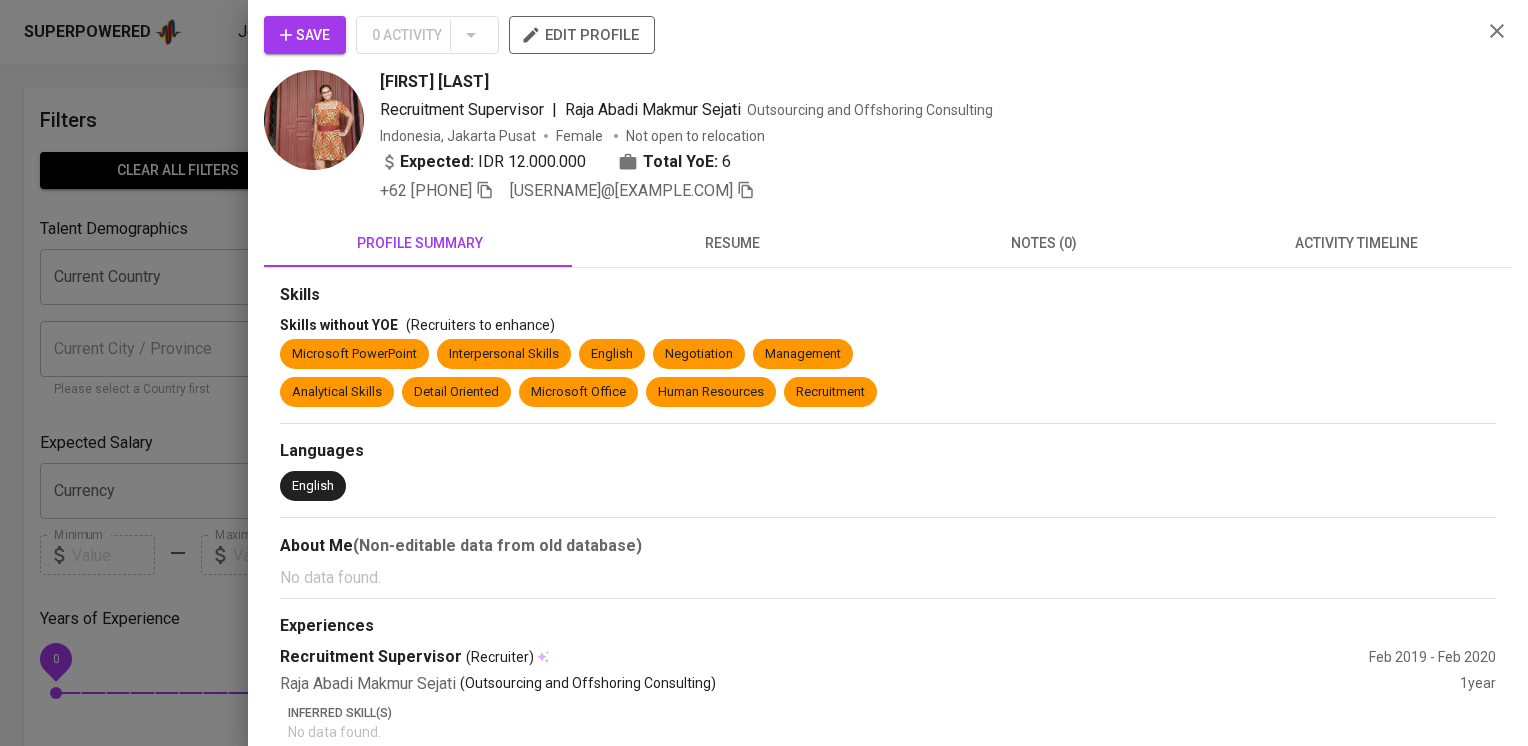 click on "resume" at bounding box center [732, 243] 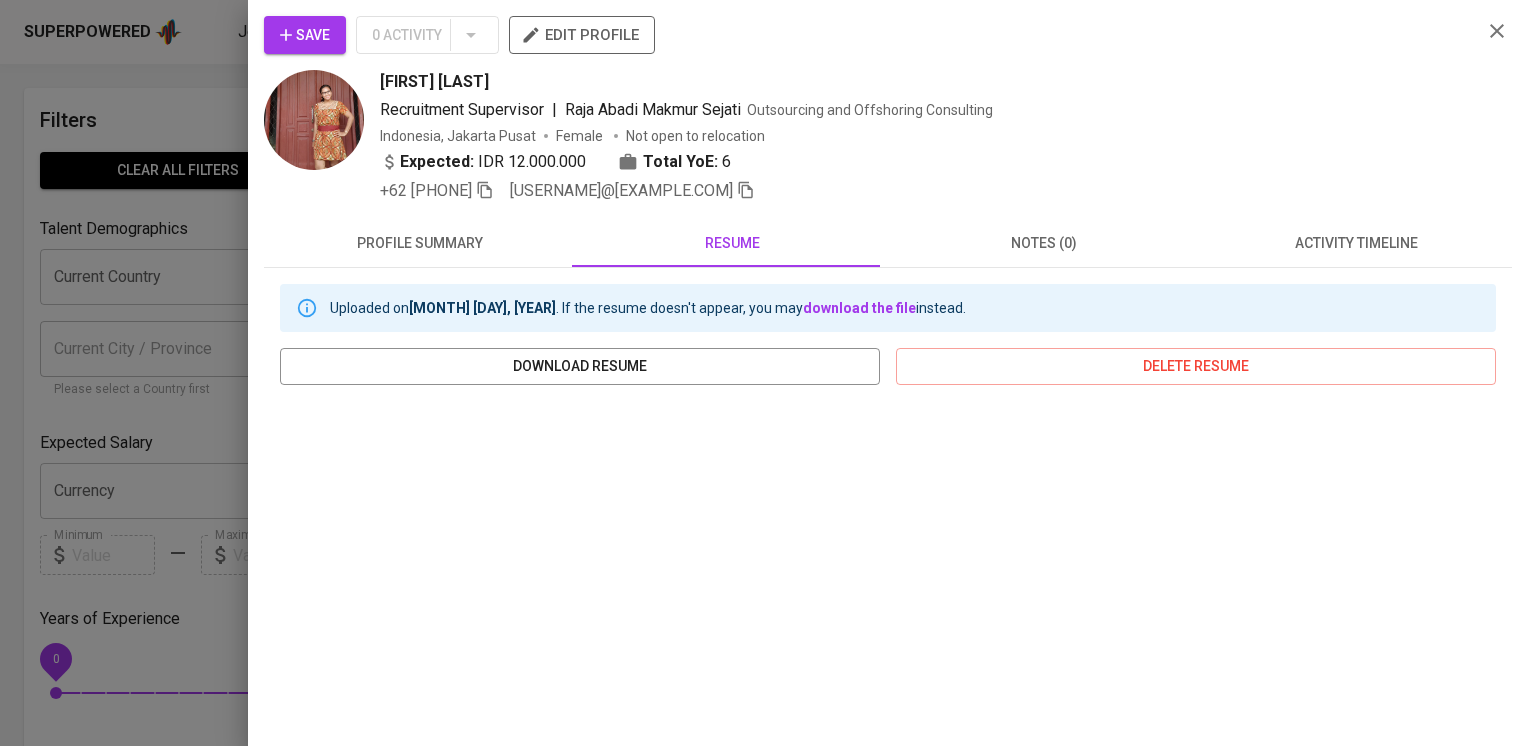 click 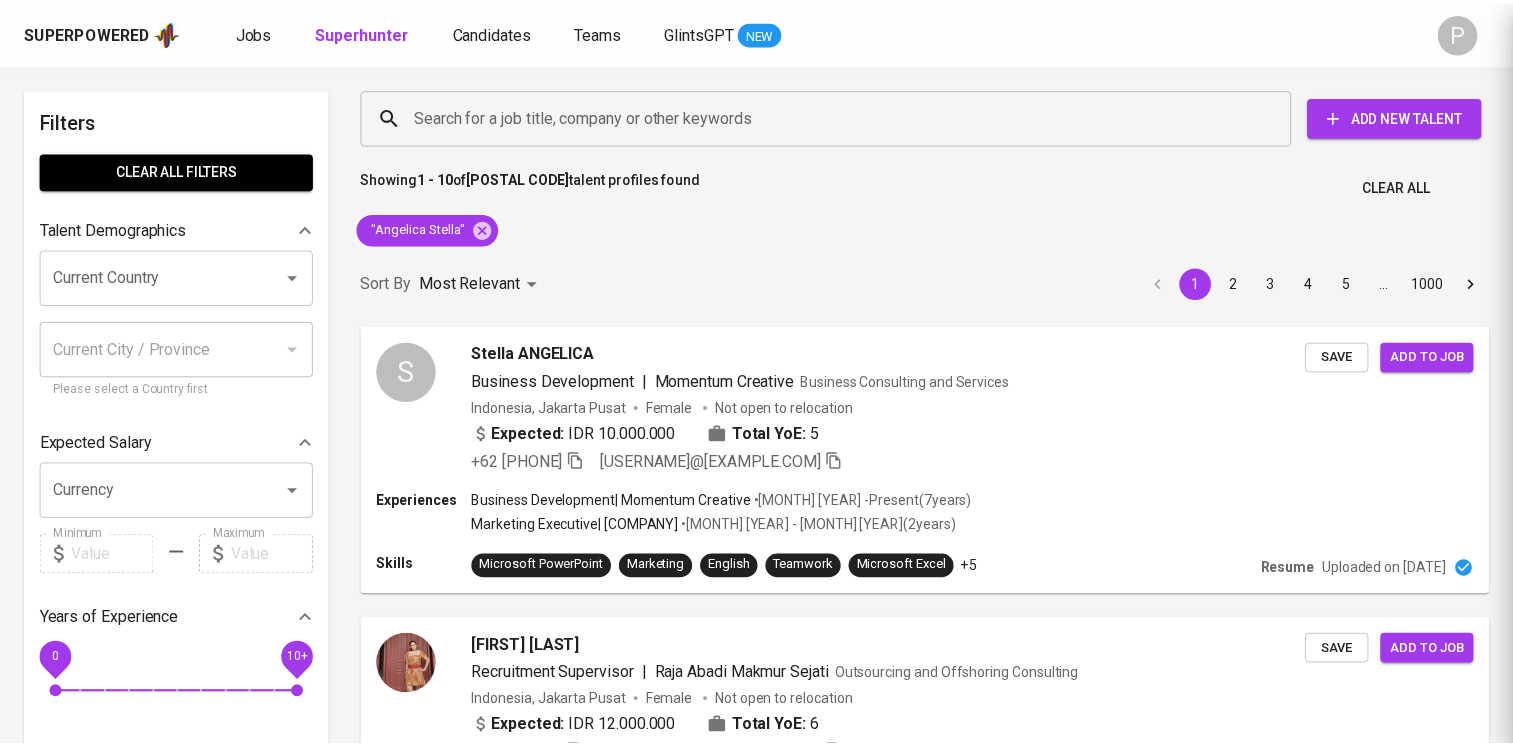 scroll, scrollTop: 184, scrollLeft: 0, axis: vertical 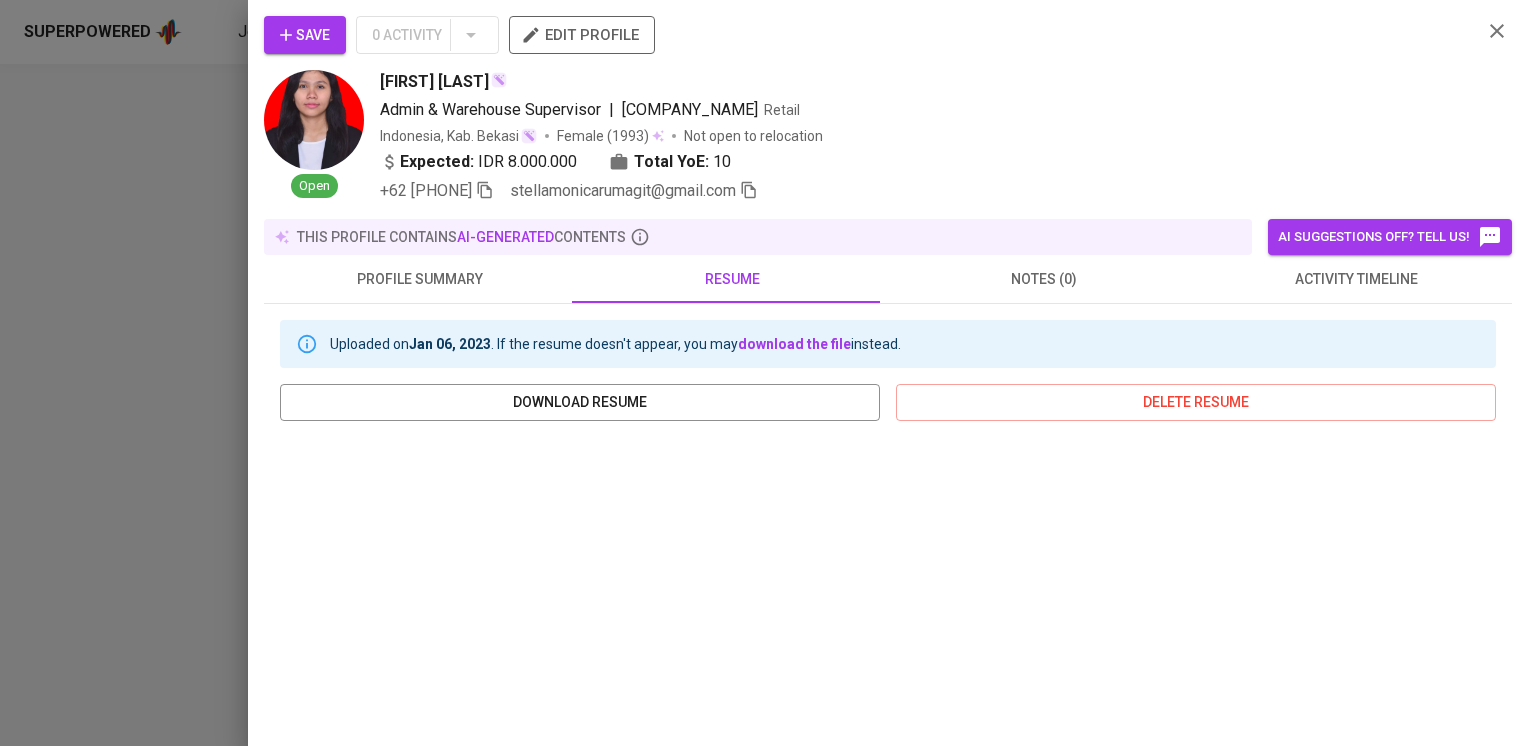 drag, startPoint x: 133, startPoint y: 298, endPoint x: 1236, endPoint y: 2, distance: 1142.0267 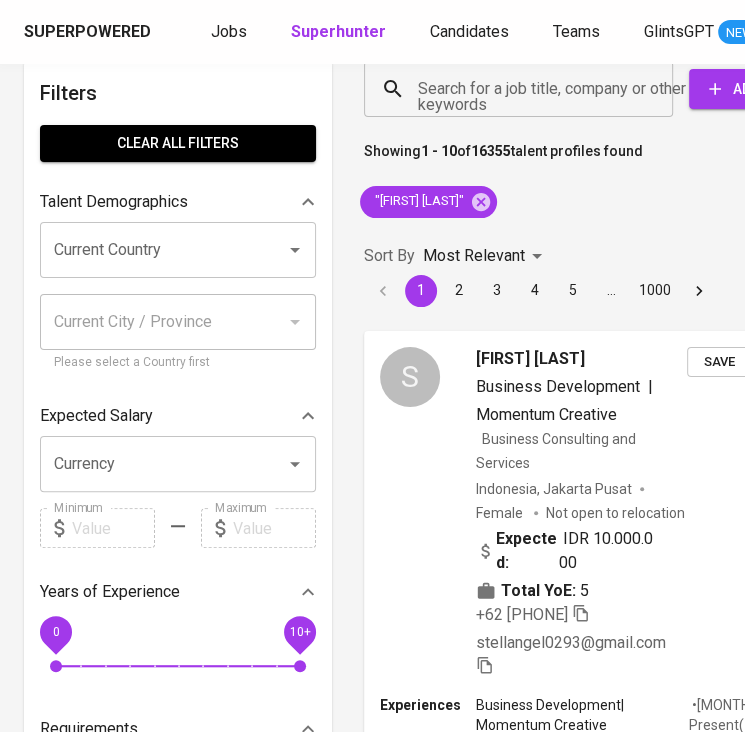 scroll, scrollTop: 0, scrollLeft: 0, axis: both 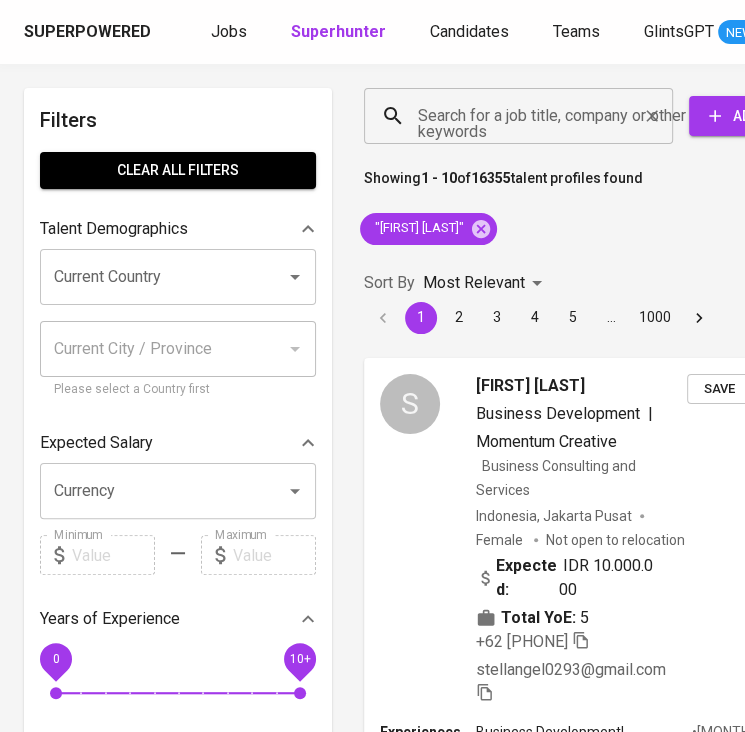 click on "Search for a job title, company or other keywords" at bounding box center [523, 116] 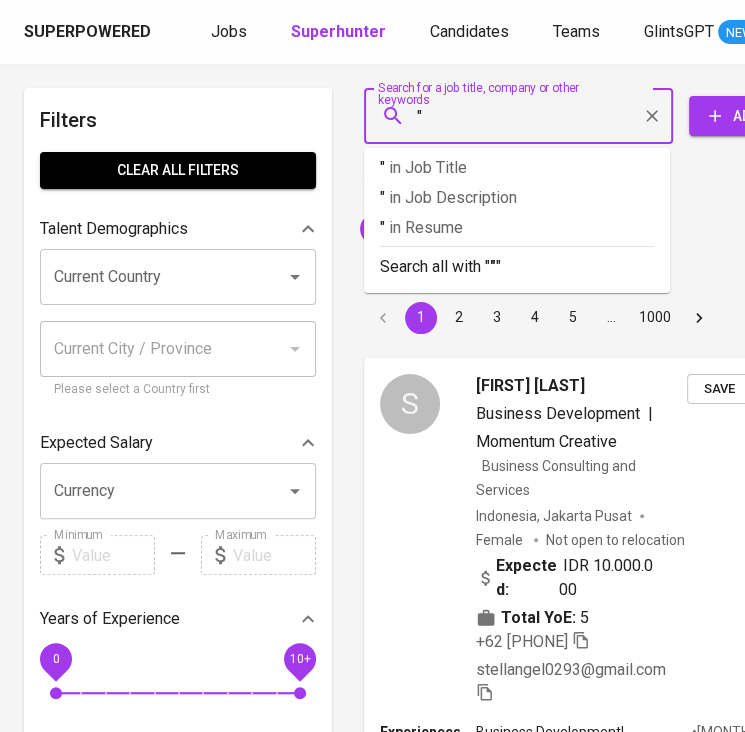 paste on "PT Setia Anugrah Medika" 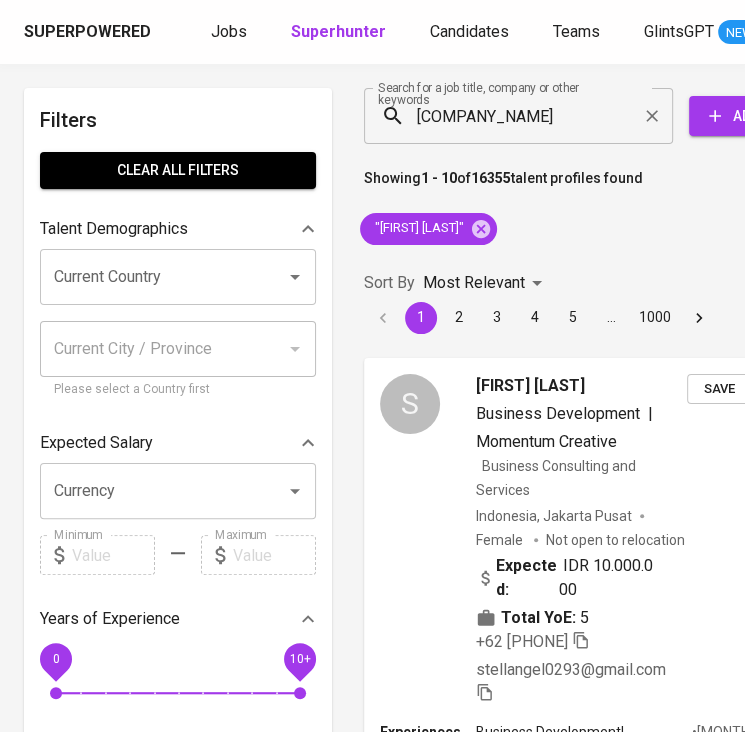 click on ""IrdaAND "PT Setia Anugrah Medika"" at bounding box center [523, 116] 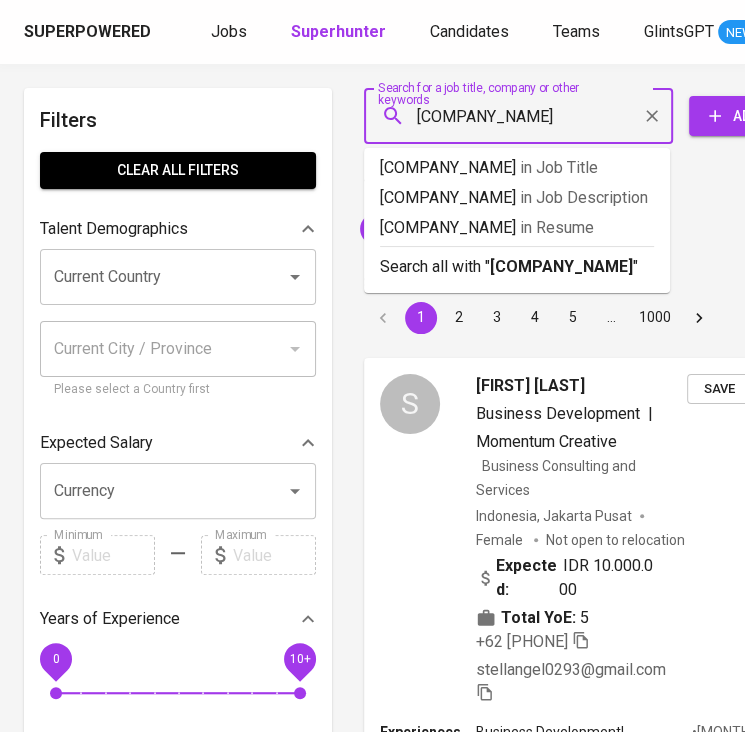 click on ""IrdaAND "PT Setia Anugrah Medika"" at bounding box center [523, 116] 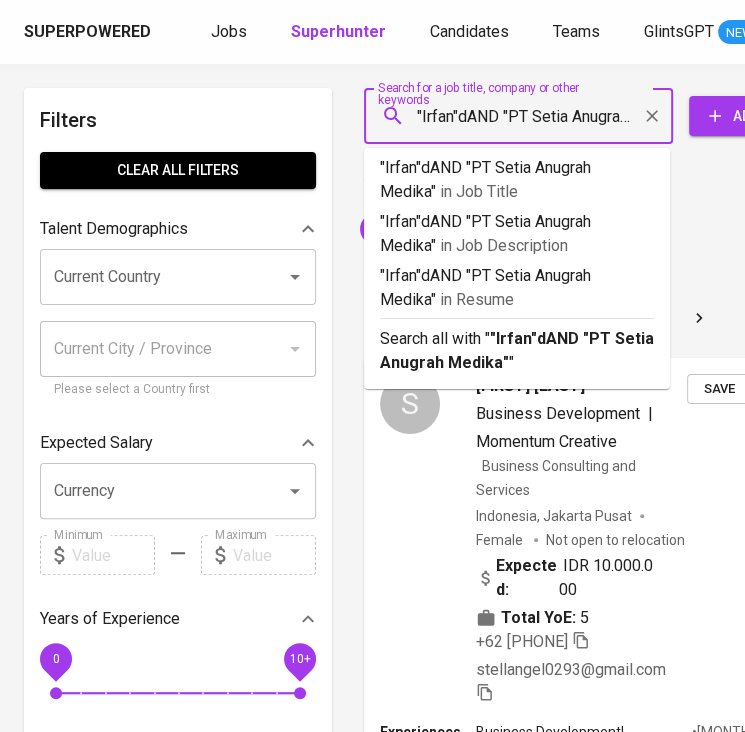 type on ""Irfan"AND "PT Setia Anugrah Medika"" 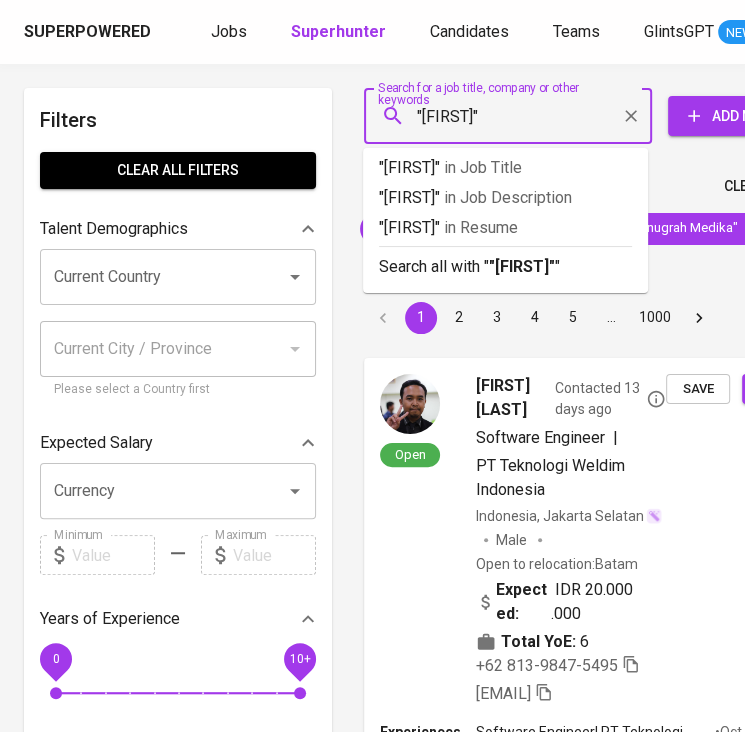type on ""PT Setia Anugrah Medika"" 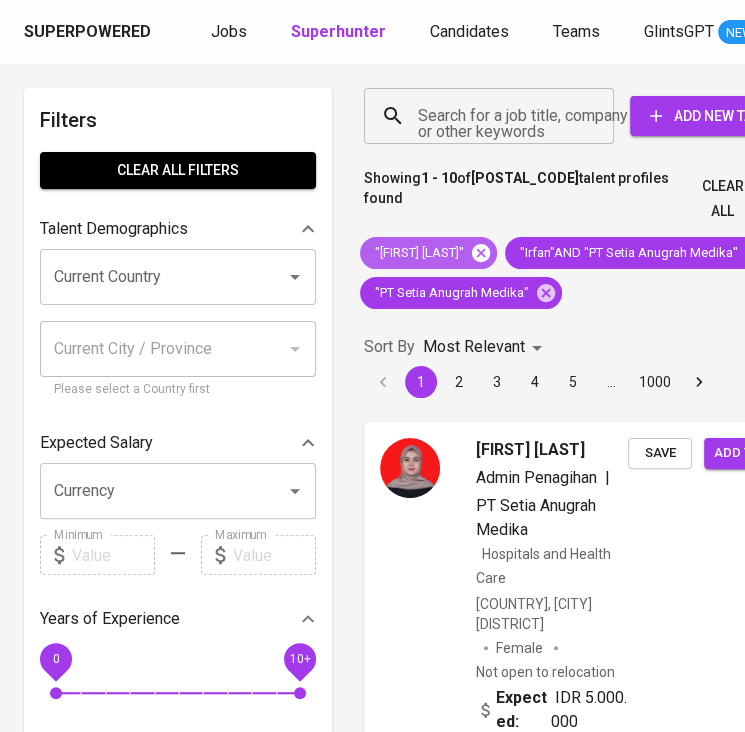 click 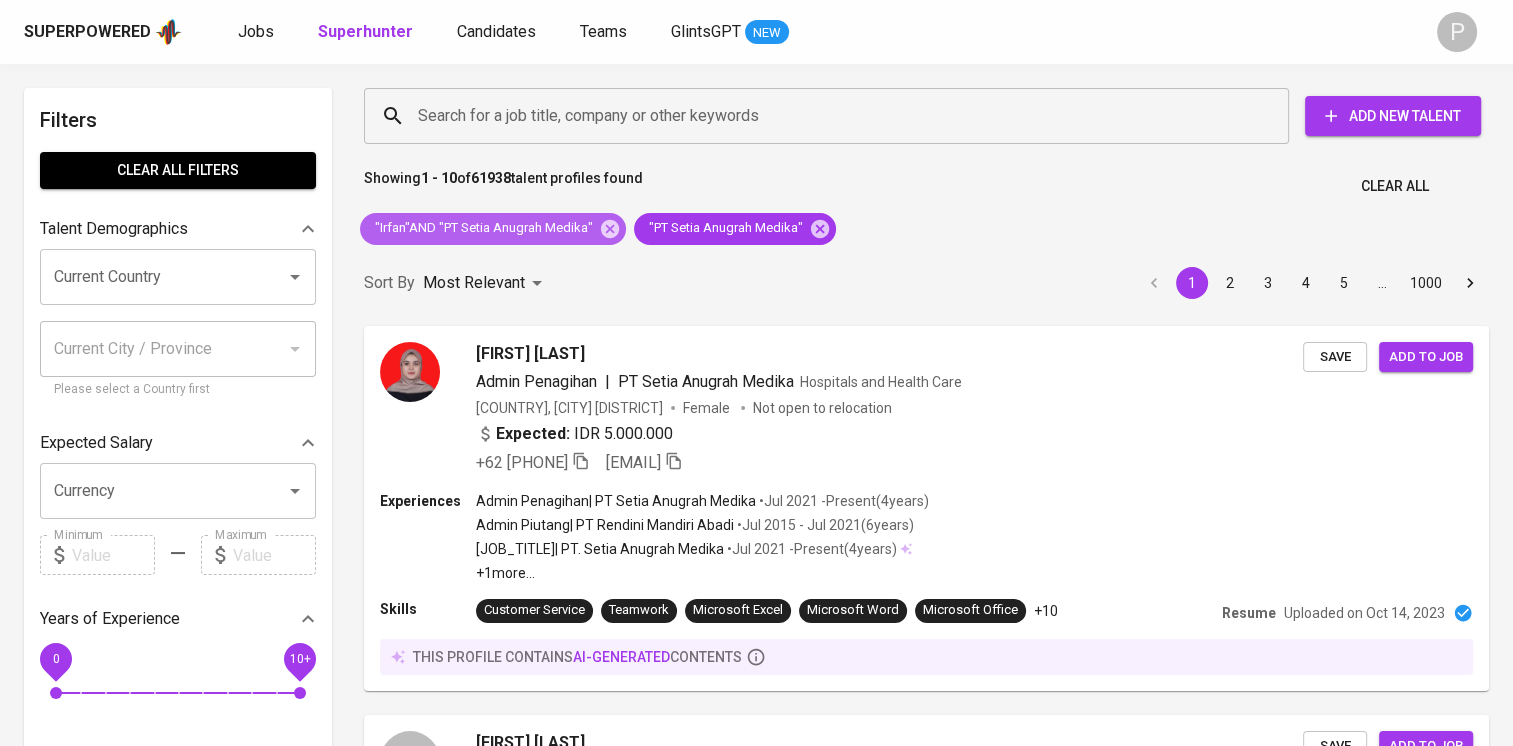 click on ""Irfan"AND "PT Setia Anugrah Medika"" at bounding box center (482, 228) 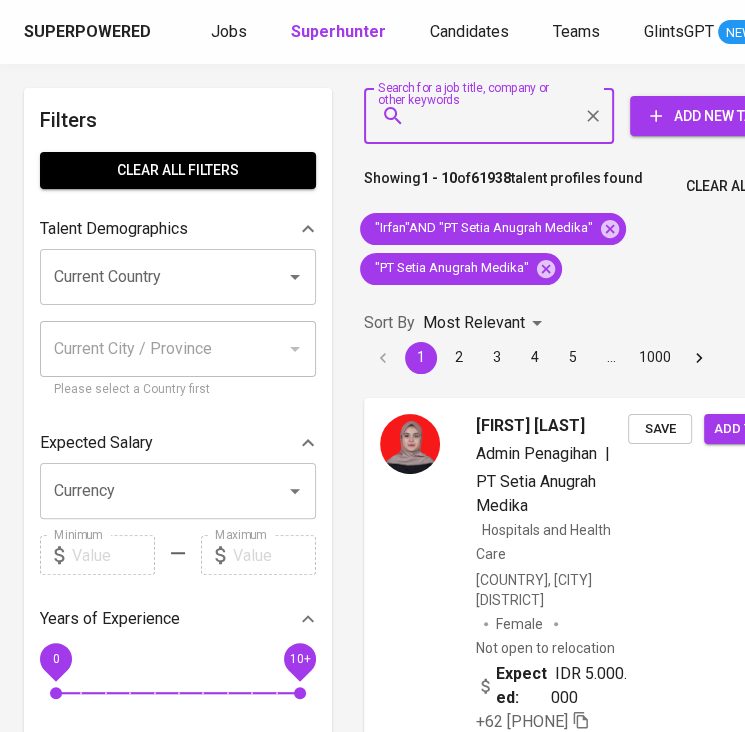 click on "Search for a job title, company or other keywords" at bounding box center (494, 116) 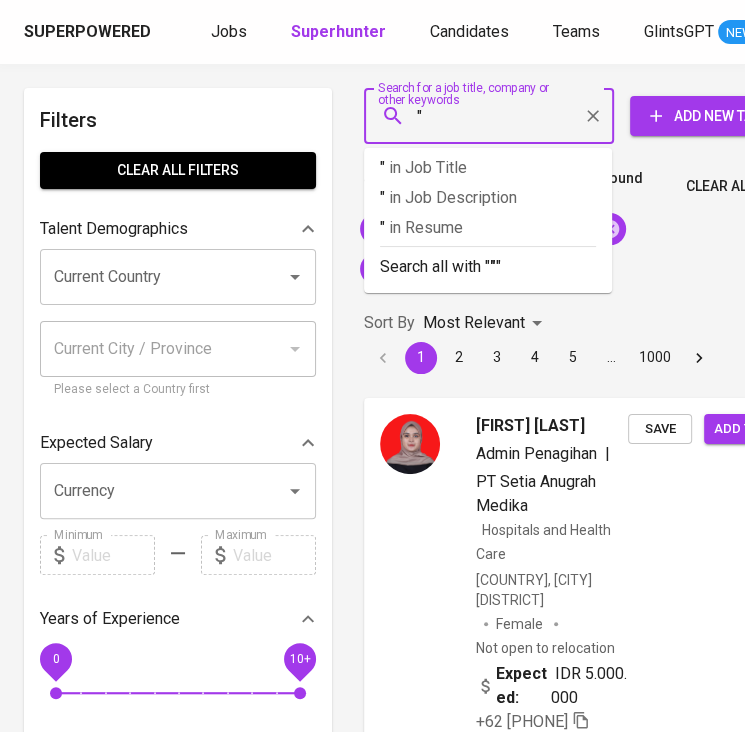 paste on "Hendra Setiawan" 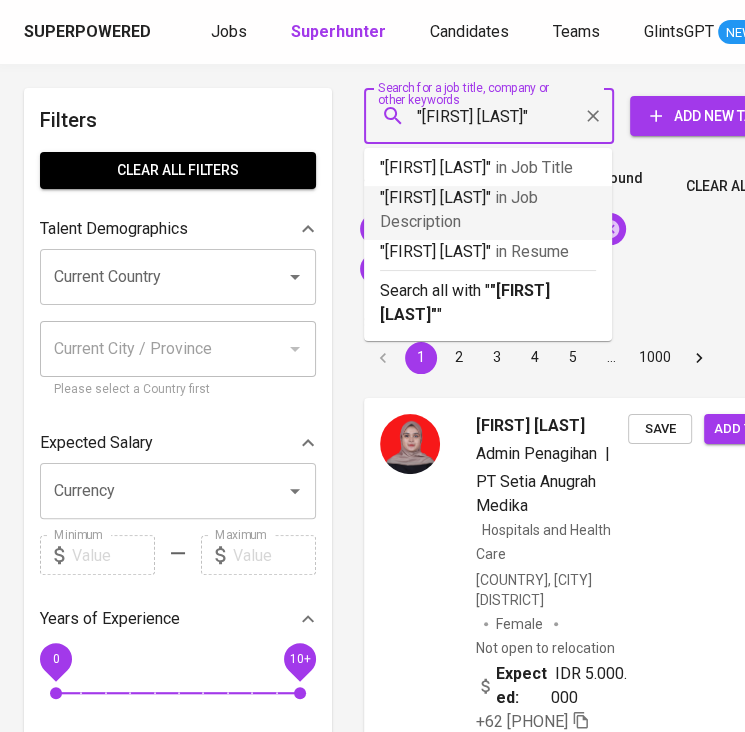 type on ""Hendra Setiawan"" 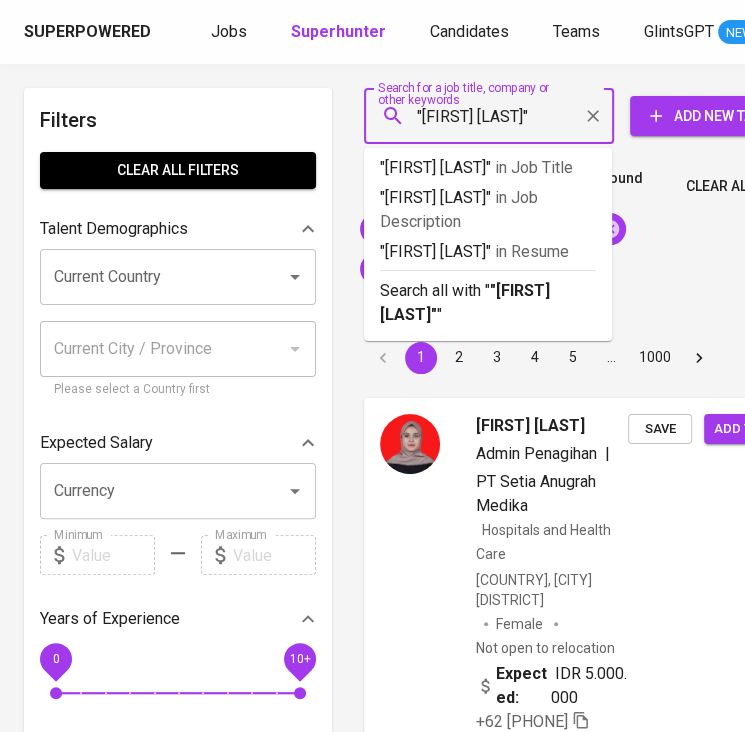 click on ""Hendra Setiawan"" at bounding box center (494, 116) 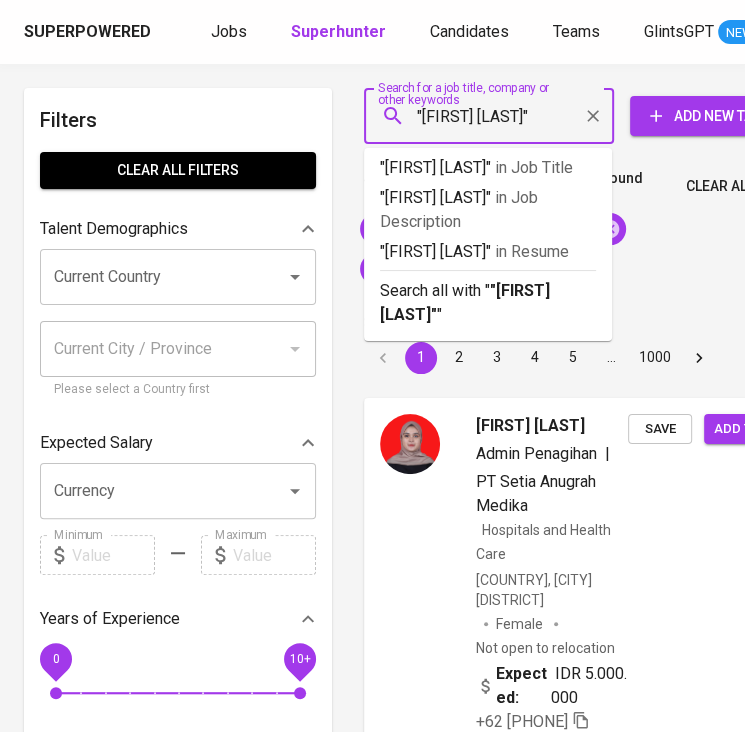 type 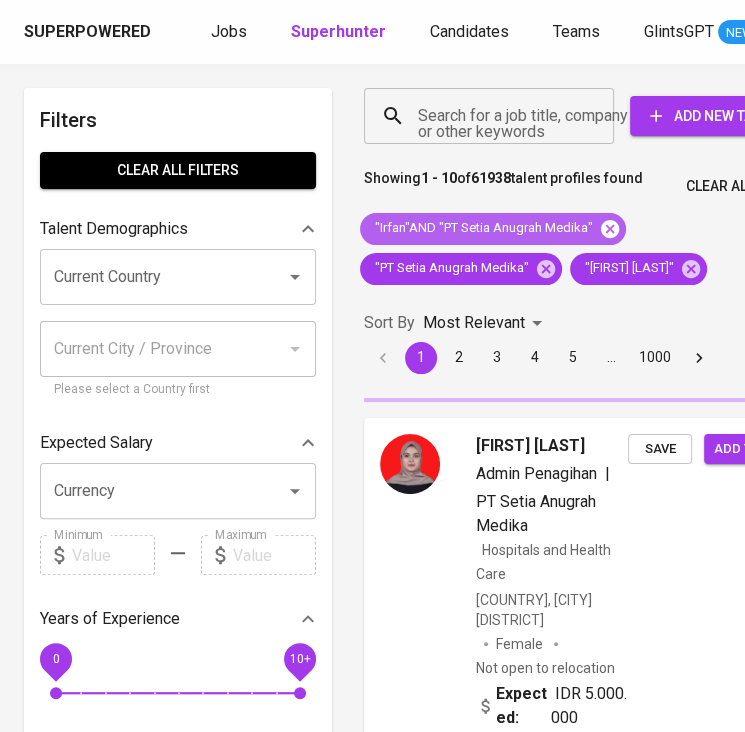 click 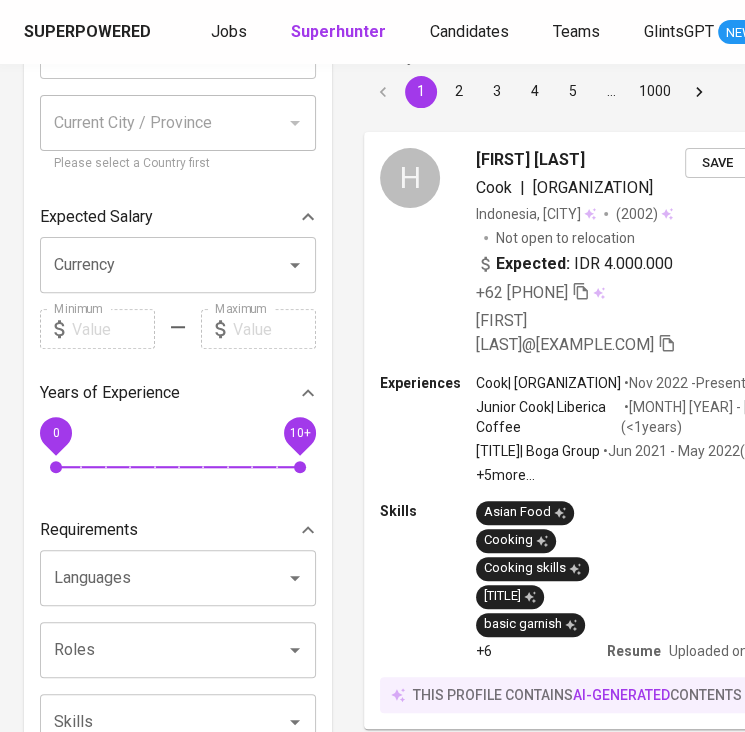 scroll, scrollTop: 0, scrollLeft: 0, axis: both 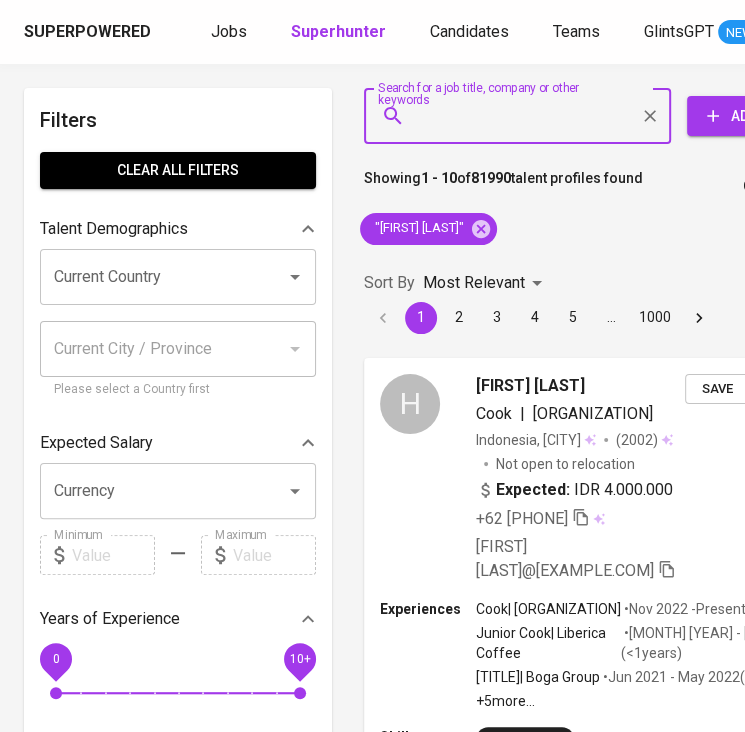 click on "Search for a job title, company or other keywords" at bounding box center (522, 116) 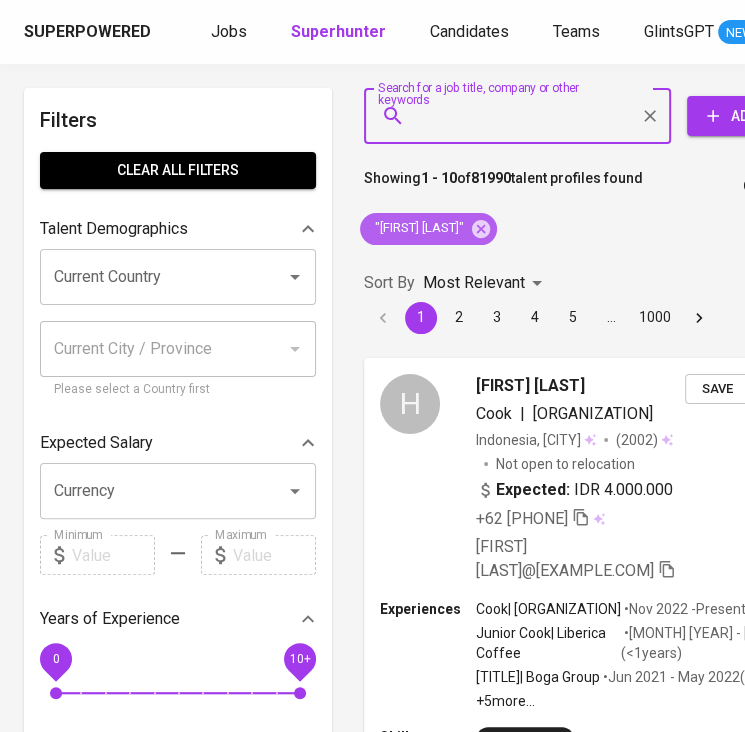 click on ""Hendra Setiawan"" at bounding box center [418, 228] 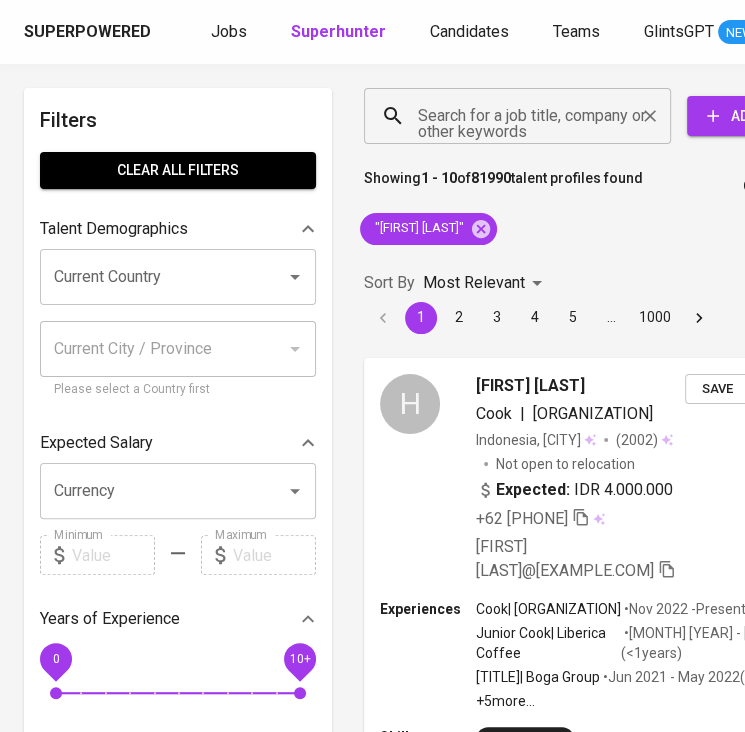click on "Search for a job title, company or other keywords" at bounding box center [522, 116] 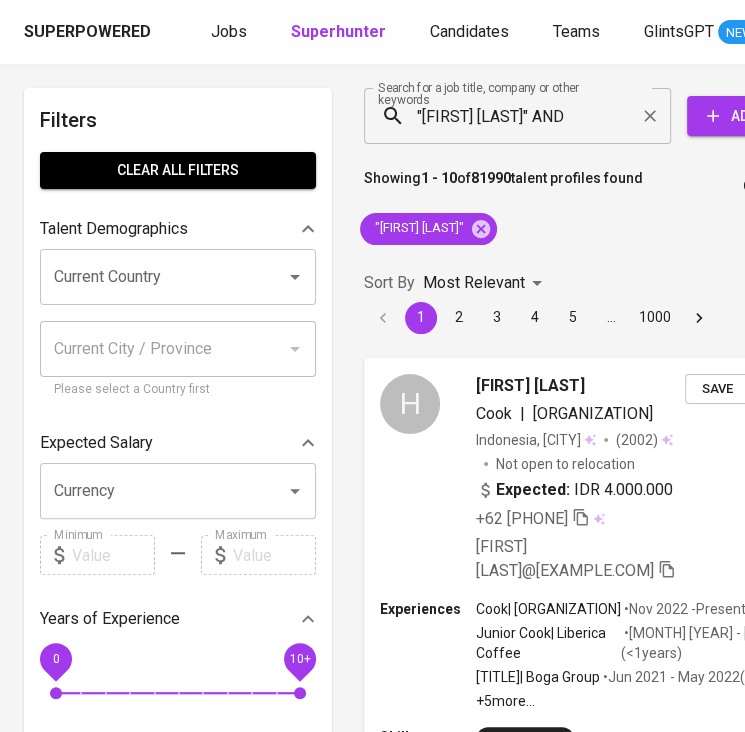 click on ""Hendra Setiawan" AND" at bounding box center [522, 116] 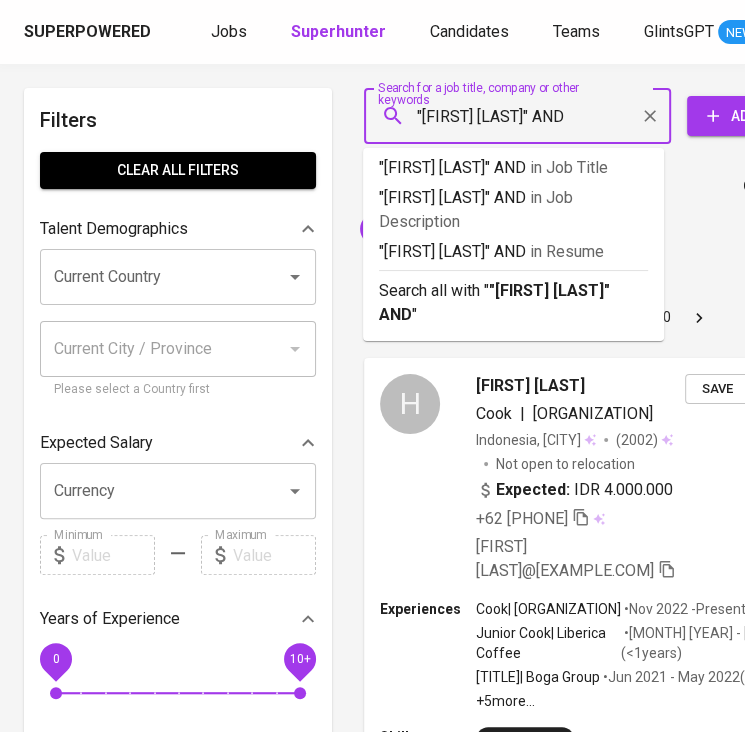 paste on "Novell Pharmaceutical Laboratories" 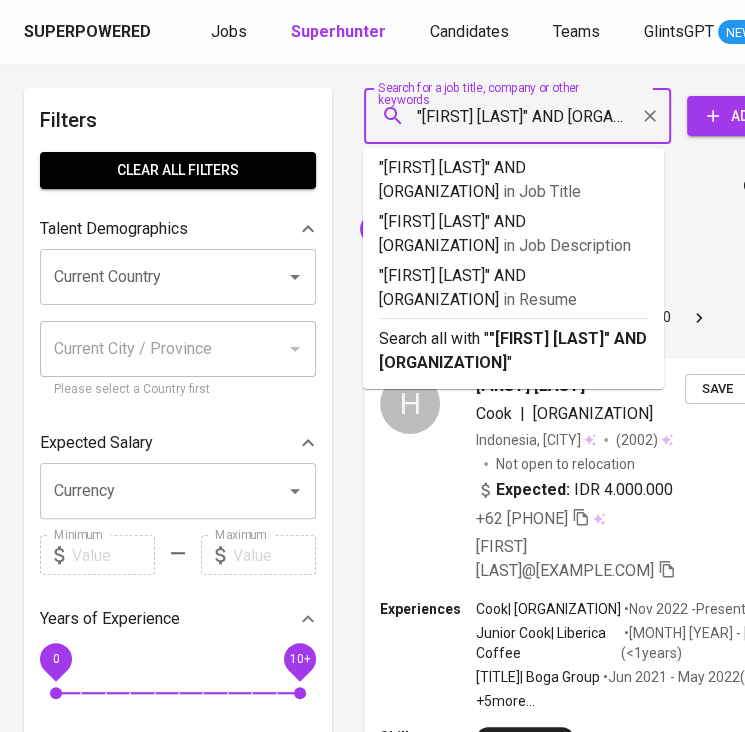scroll, scrollTop: 0, scrollLeft: 218, axis: horizontal 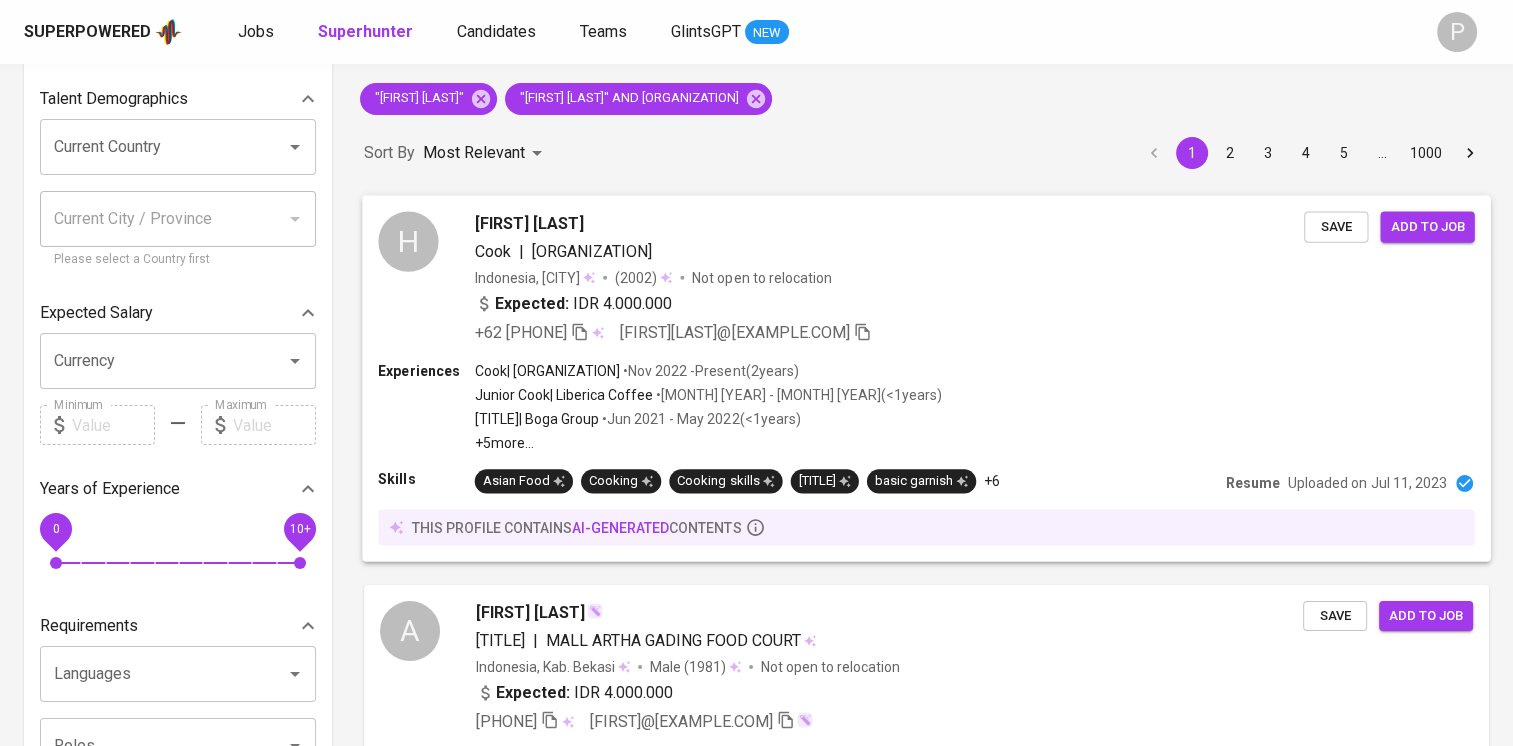 click on "Experiences Cook  | Gyukaku   •  Nov 2022 -  Present  ( 2  years ) Junior Cook  | Liberica Coffee   •  Jun 2022 - Aug 2022  ( <1  years ) Cook Helper/ Support Staff  | Boga Group   •  Jun 2021 - May 2022  ( <1  years ) +5  more ..." at bounding box center [926, 406] 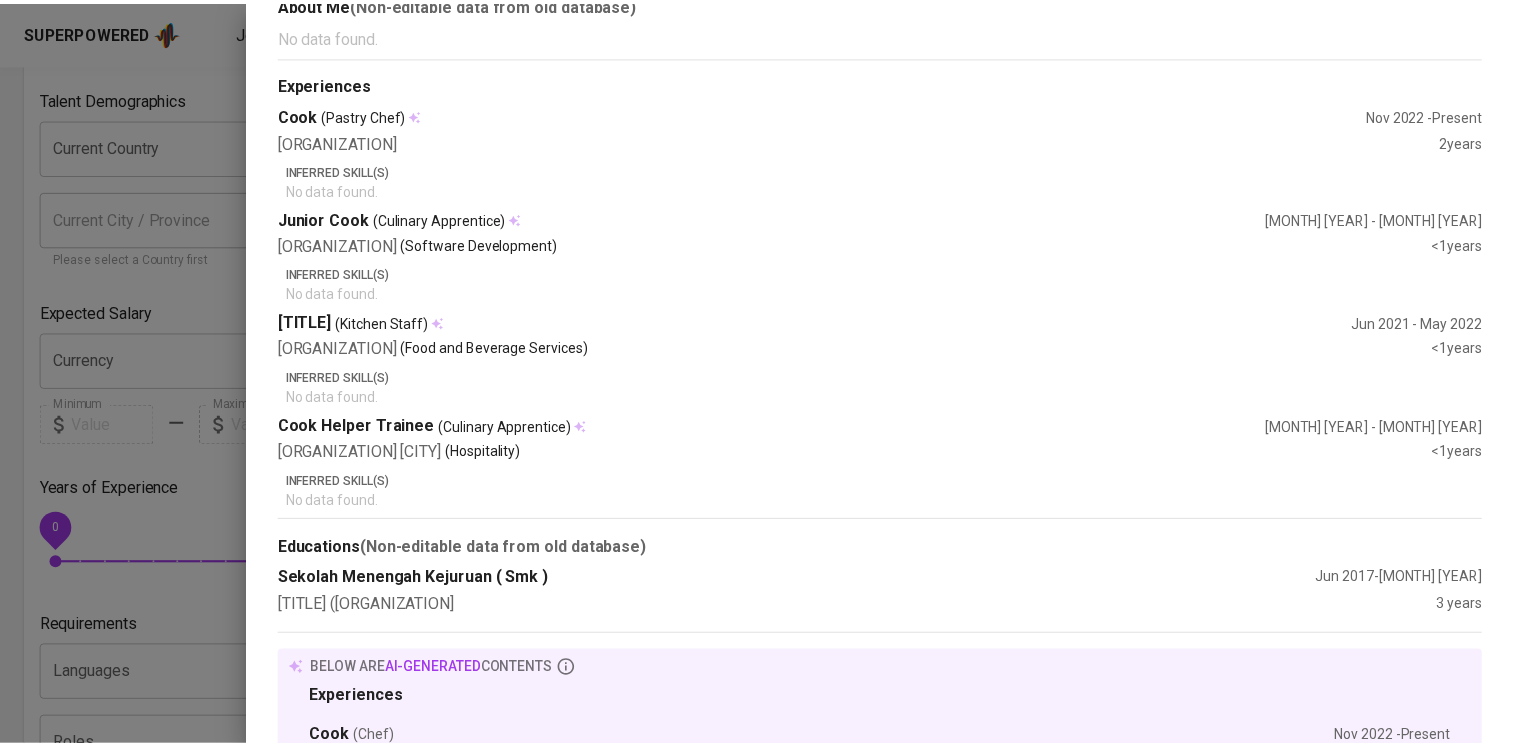 scroll, scrollTop: 0, scrollLeft: 0, axis: both 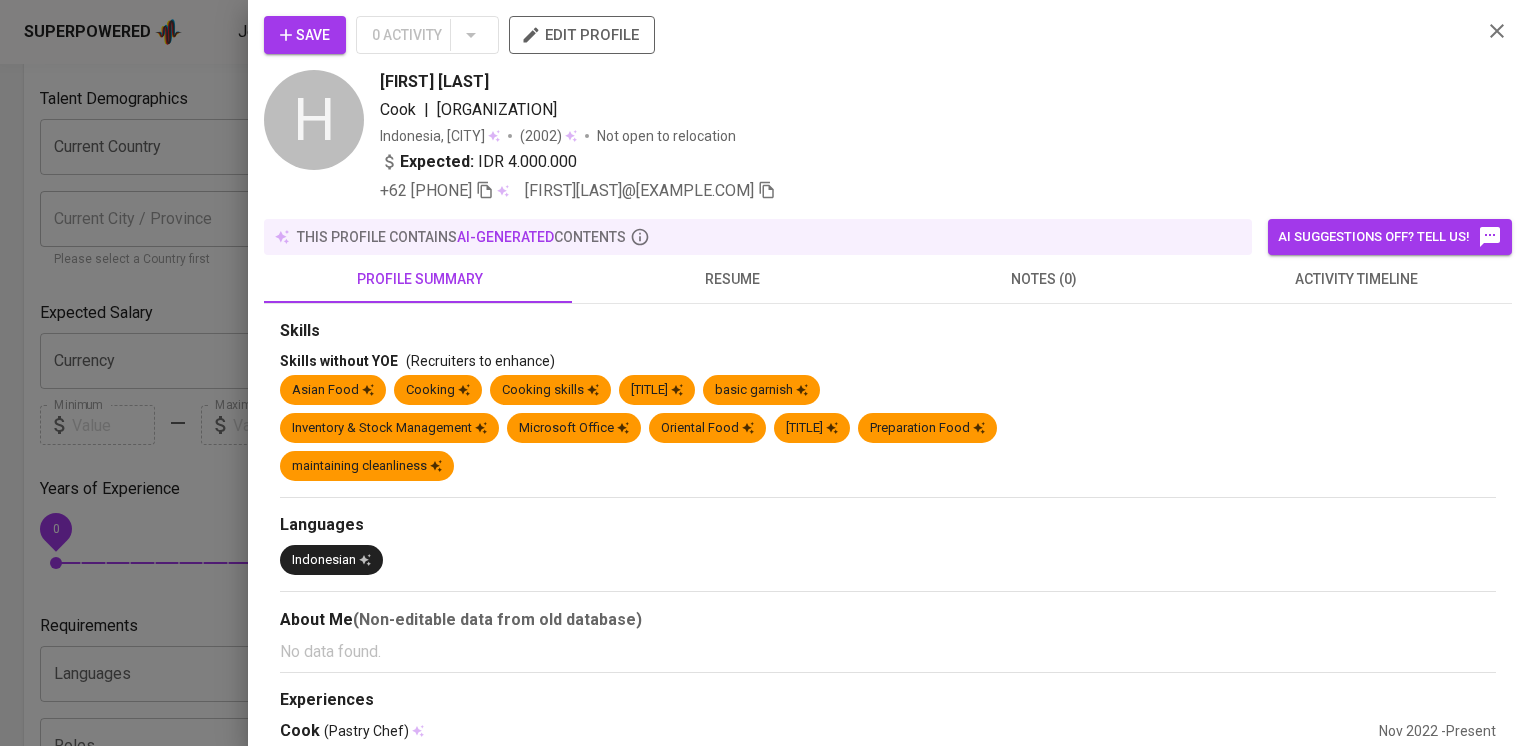 click 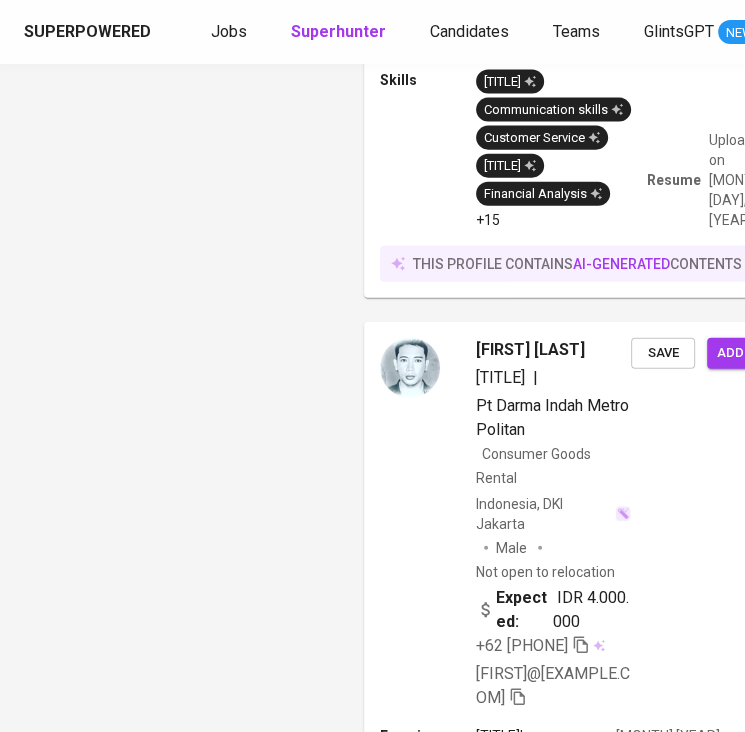 scroll, scrollTop: 0, scrollLeft: 0, axis: both 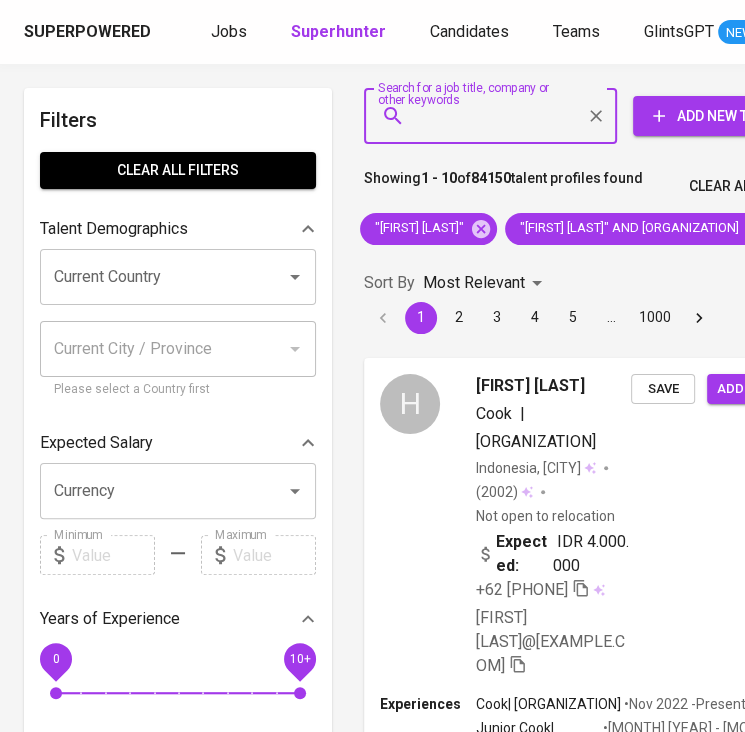 click on "Search for a job title, company or other keywords" at bounding box center (495, 116) 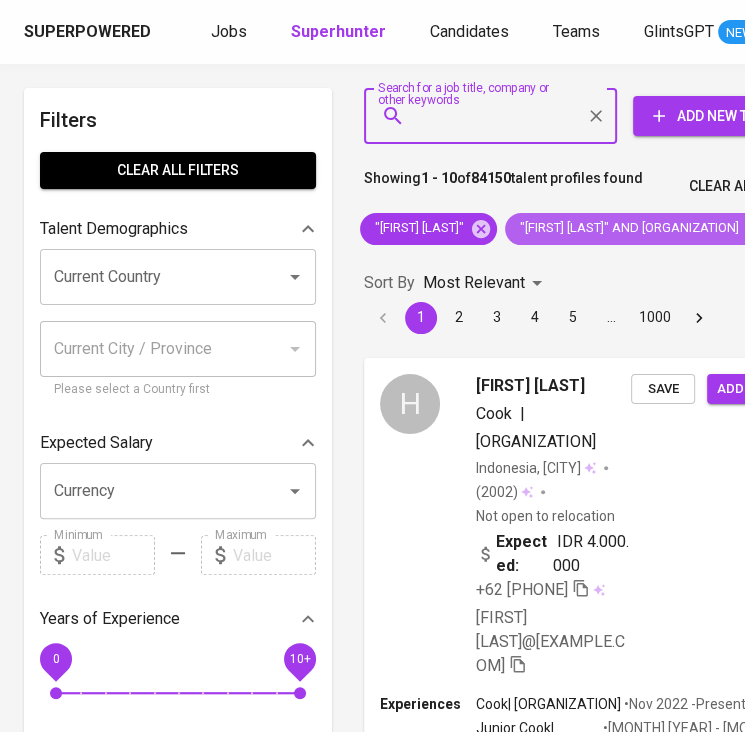 click on ""Hendra Setiawan" AND Novell Pharmaceutical Laboratories" at bounding box center (628, 228) 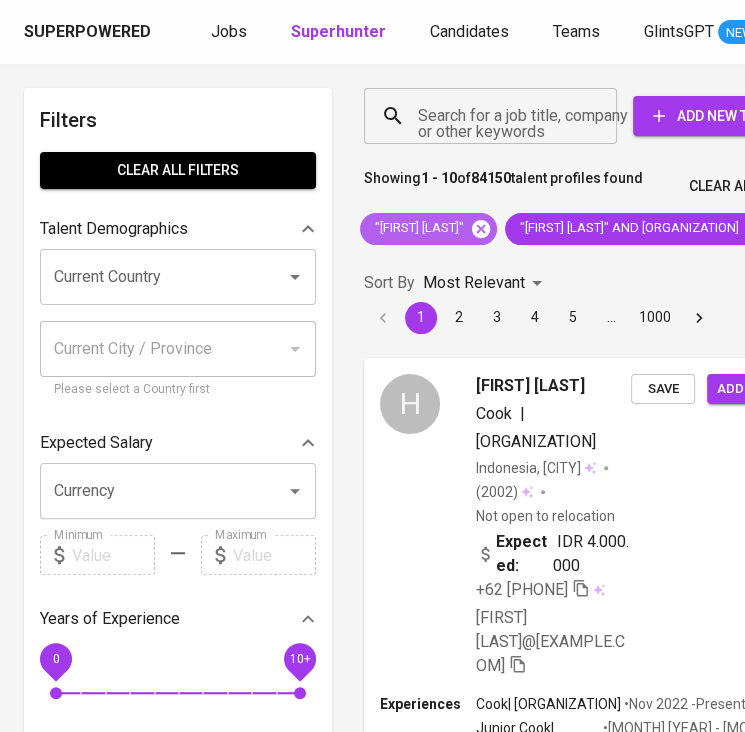 click 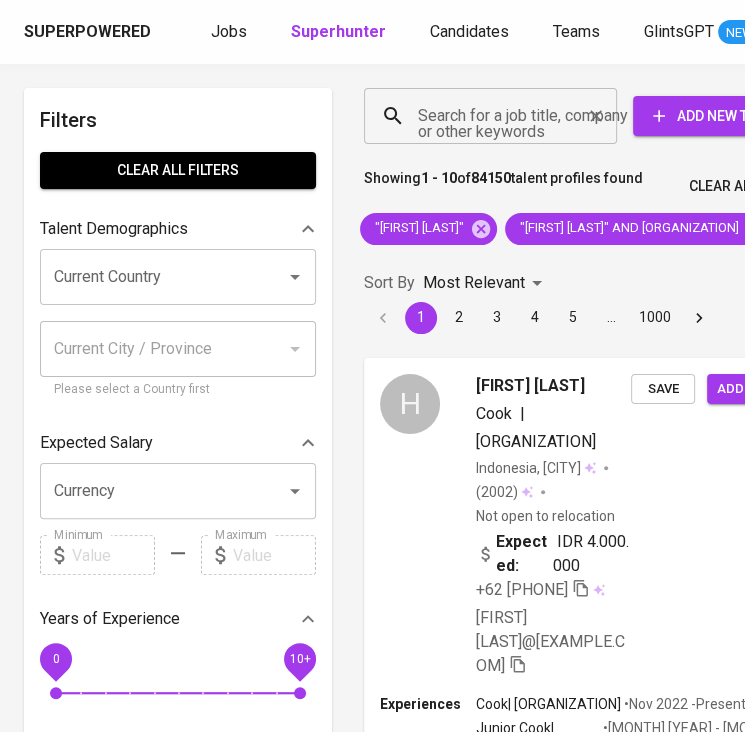 click on "Sort By Most Relevant MOST_RELEVANT 1 2 3 4 5 … 1000" at bounding box center (590, 299) 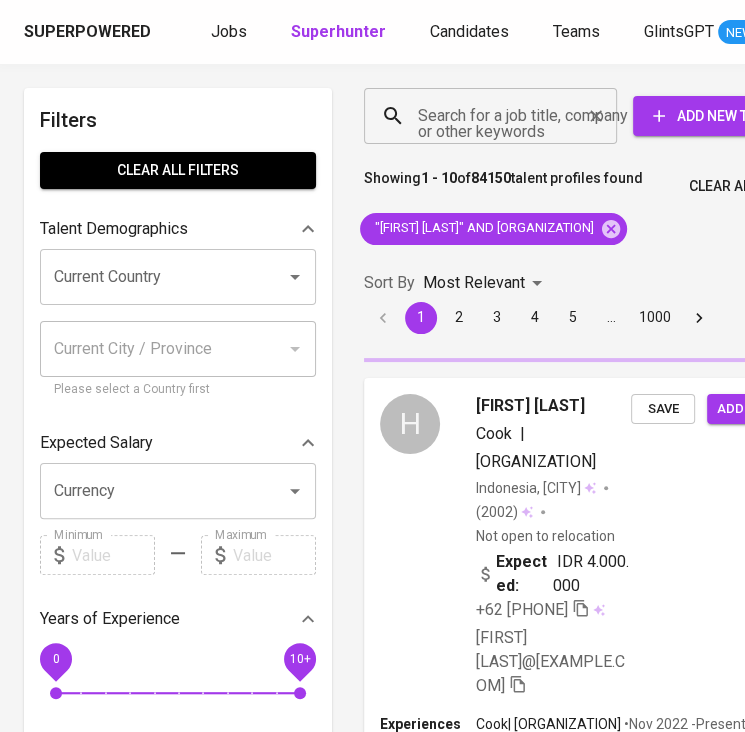click on "Search for a job title, company or other keywords" at bounding box center (495, 116) 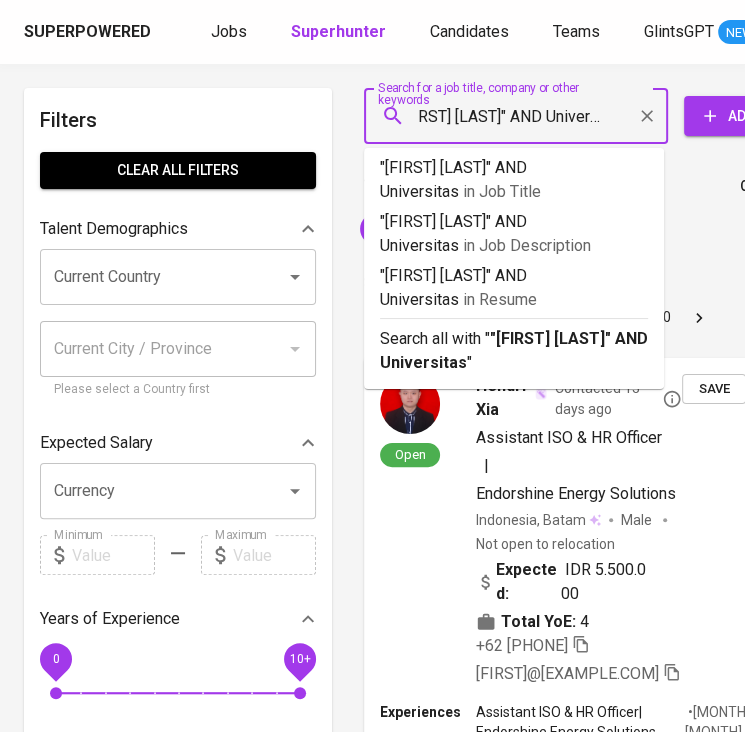 scroll, scrollTop: 0, scrollLeft: 49, axis: horizontal 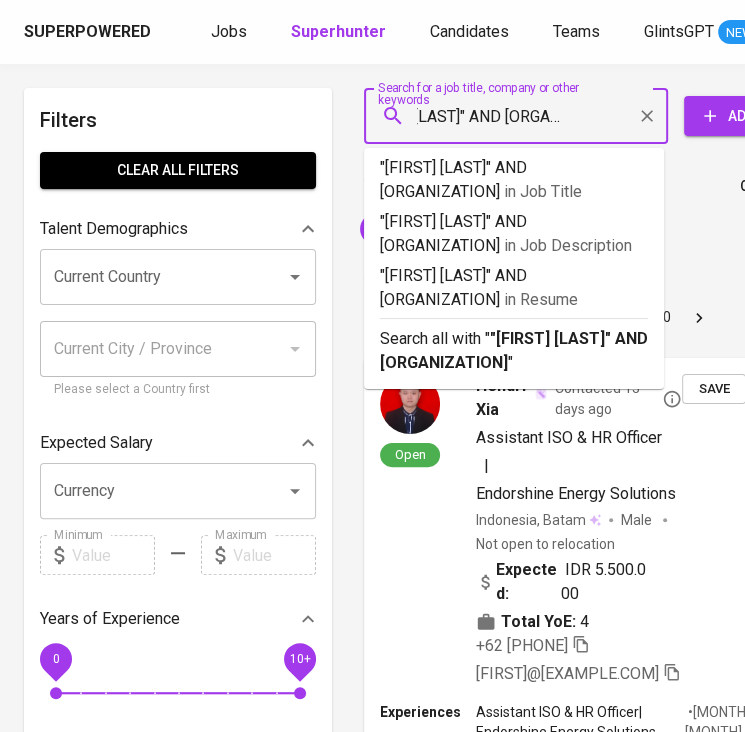 type on ""Hendra Setiawan" AND Universitas Gunadarma" 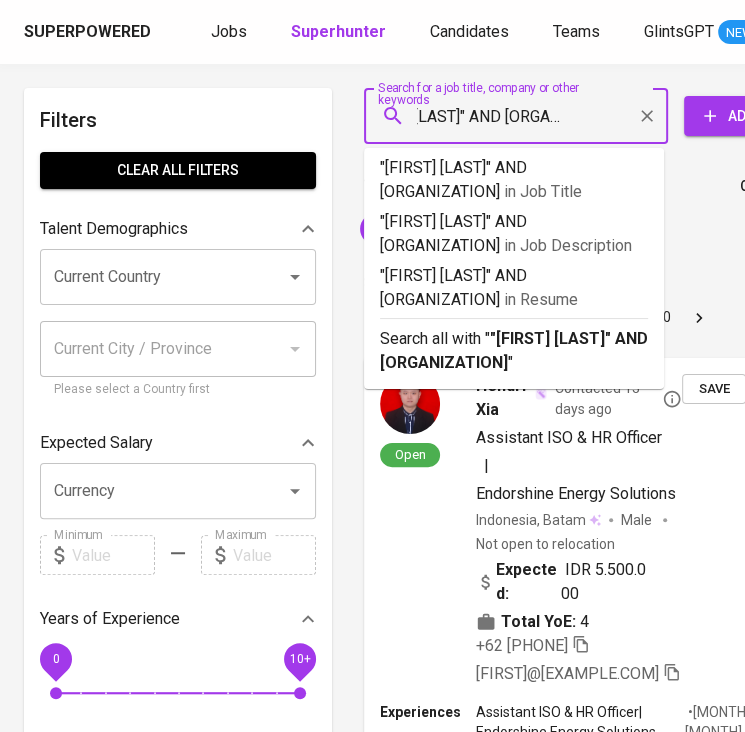 scroll, scrollTop: 0, scrollLeft: 132, axis: horizontal 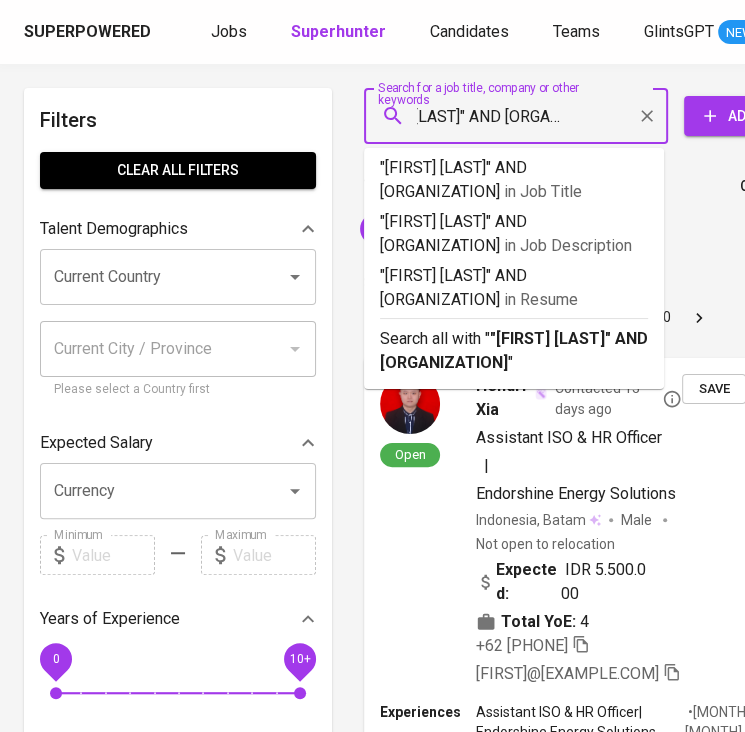 type 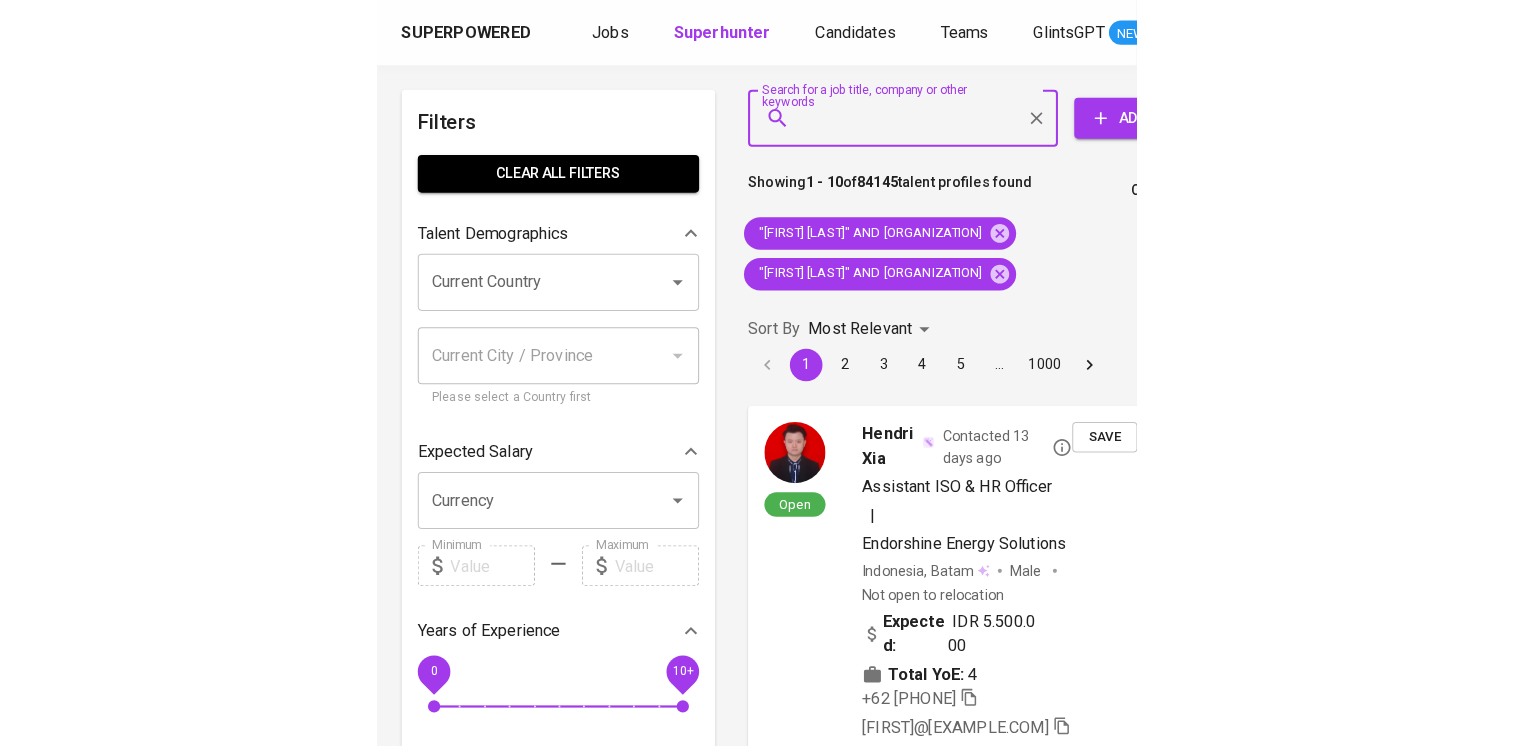 scroll, scrollTop: 0, scrollLeft: 0, axis: both 